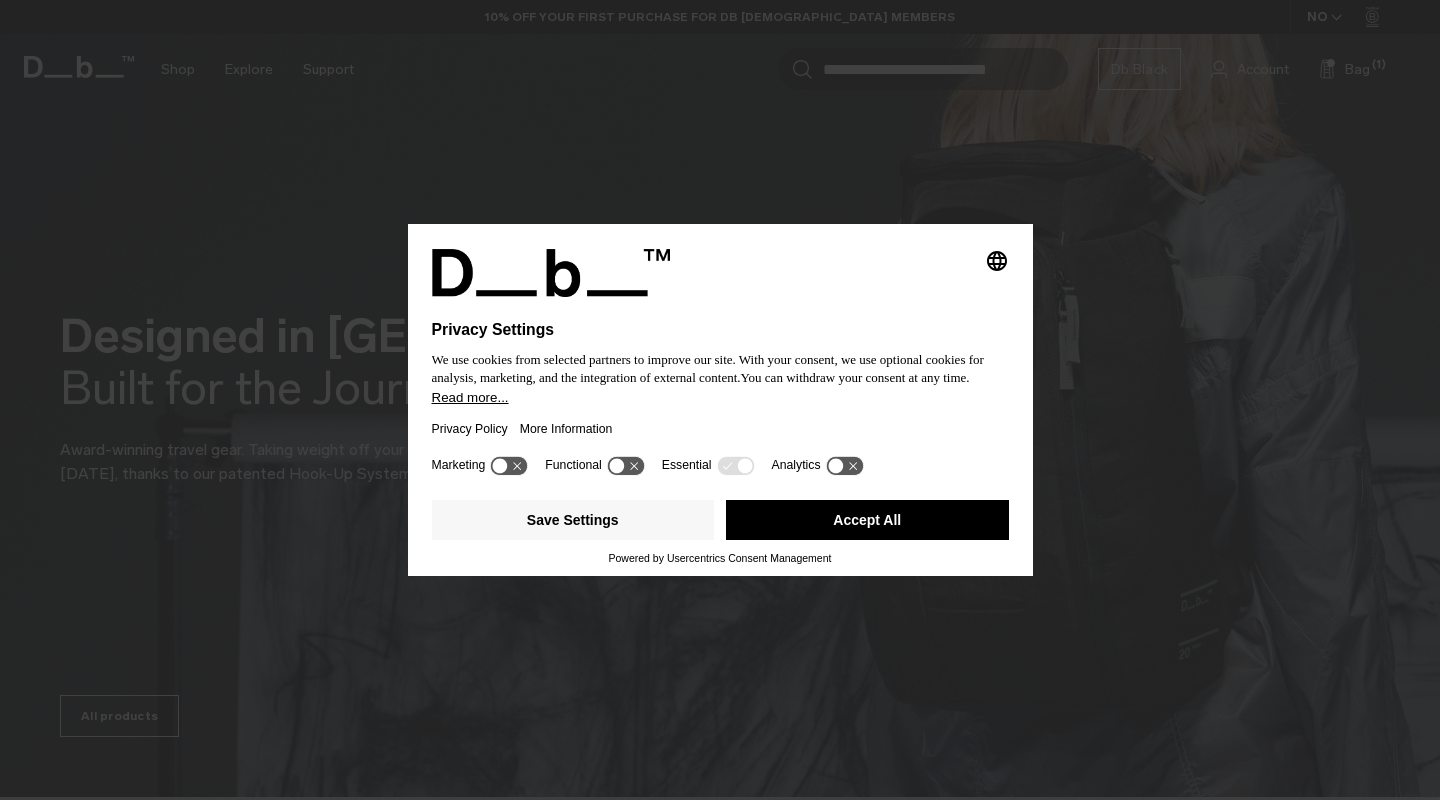 scroll, scrollTop: 0, scrollLeft: 0, axis: both 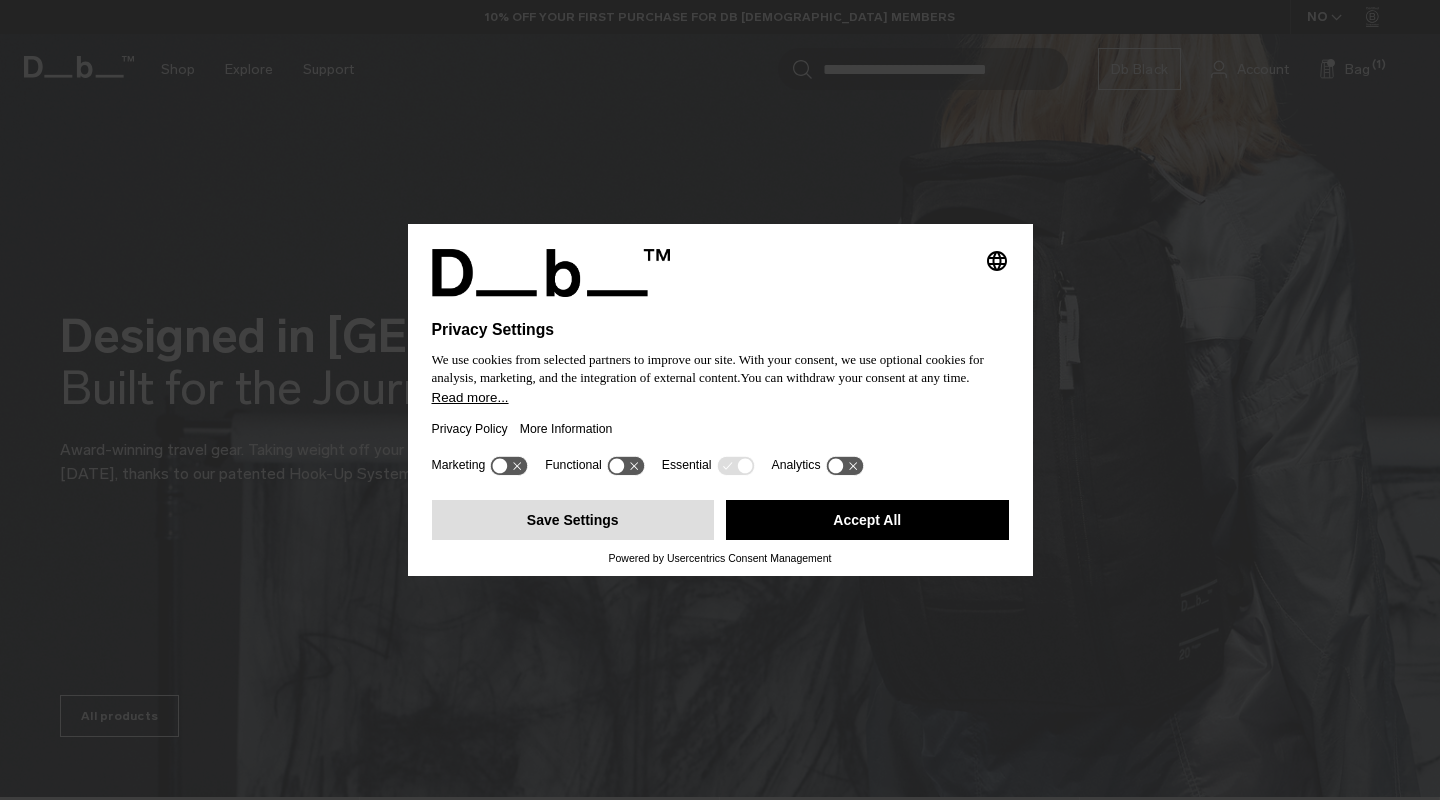 click on "Save Settings" at bounding box center [573, 520] 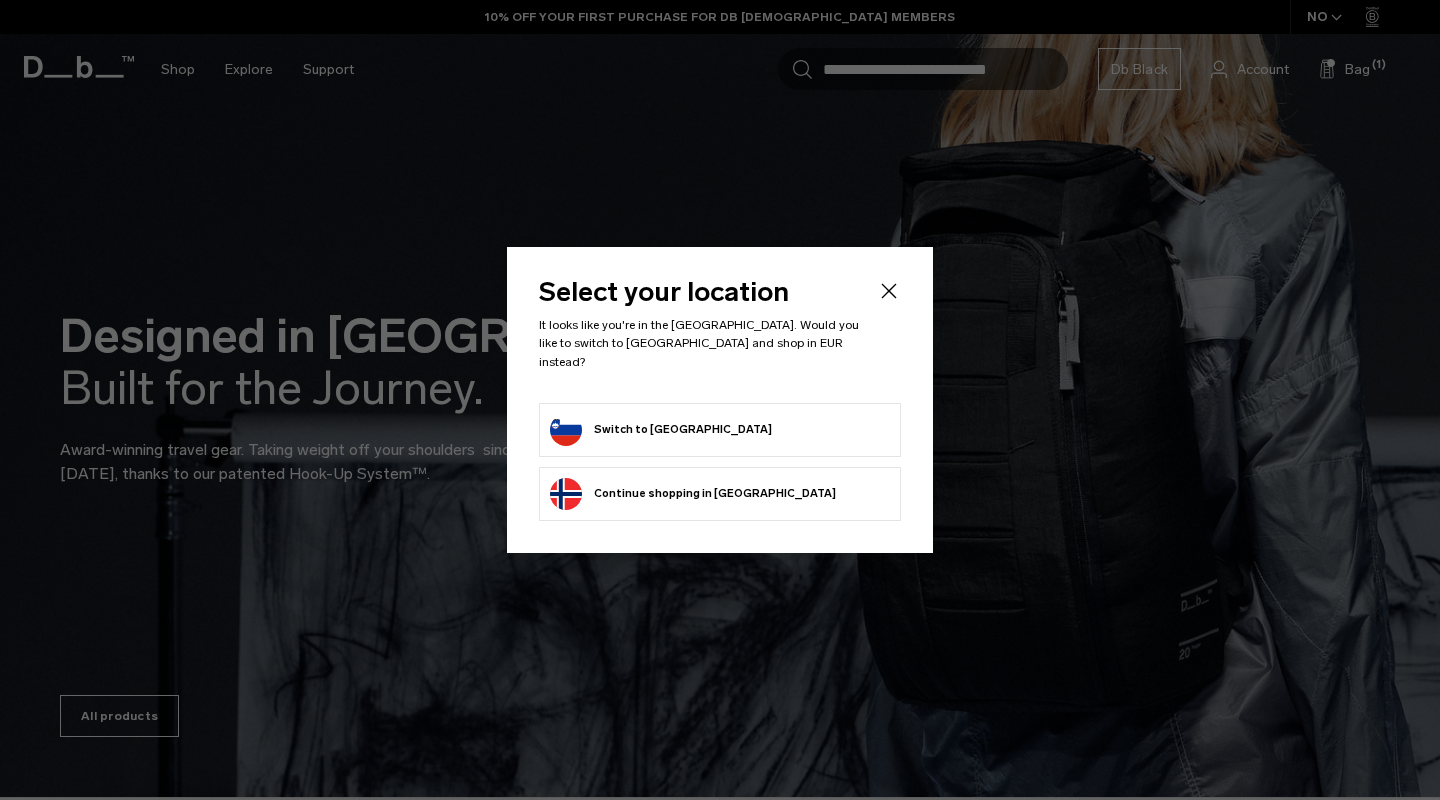 click on "Switch to Slovenia" at bounding box center [661, 430] 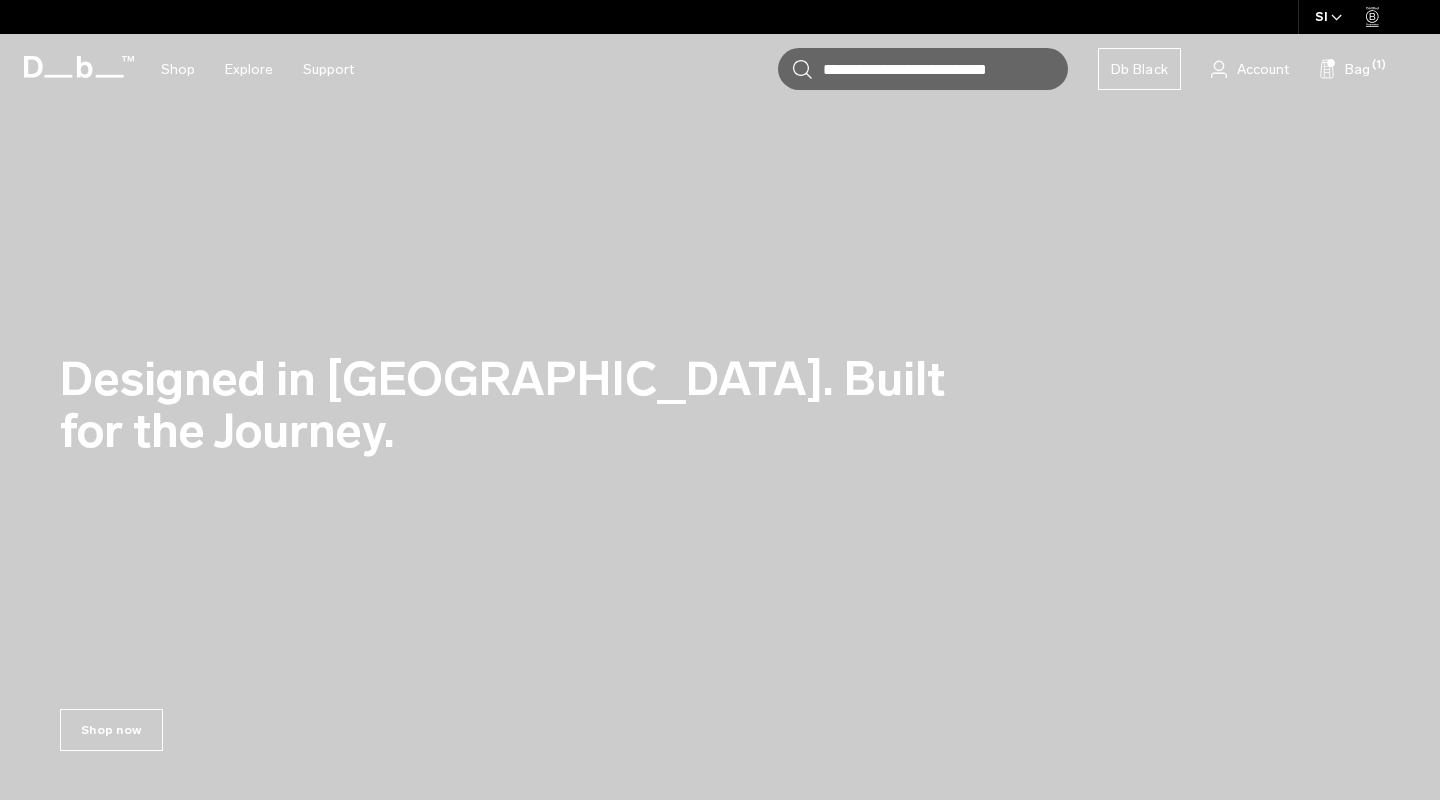 scroll, scrollTop: 0, scrollLeft: 0, axis: both 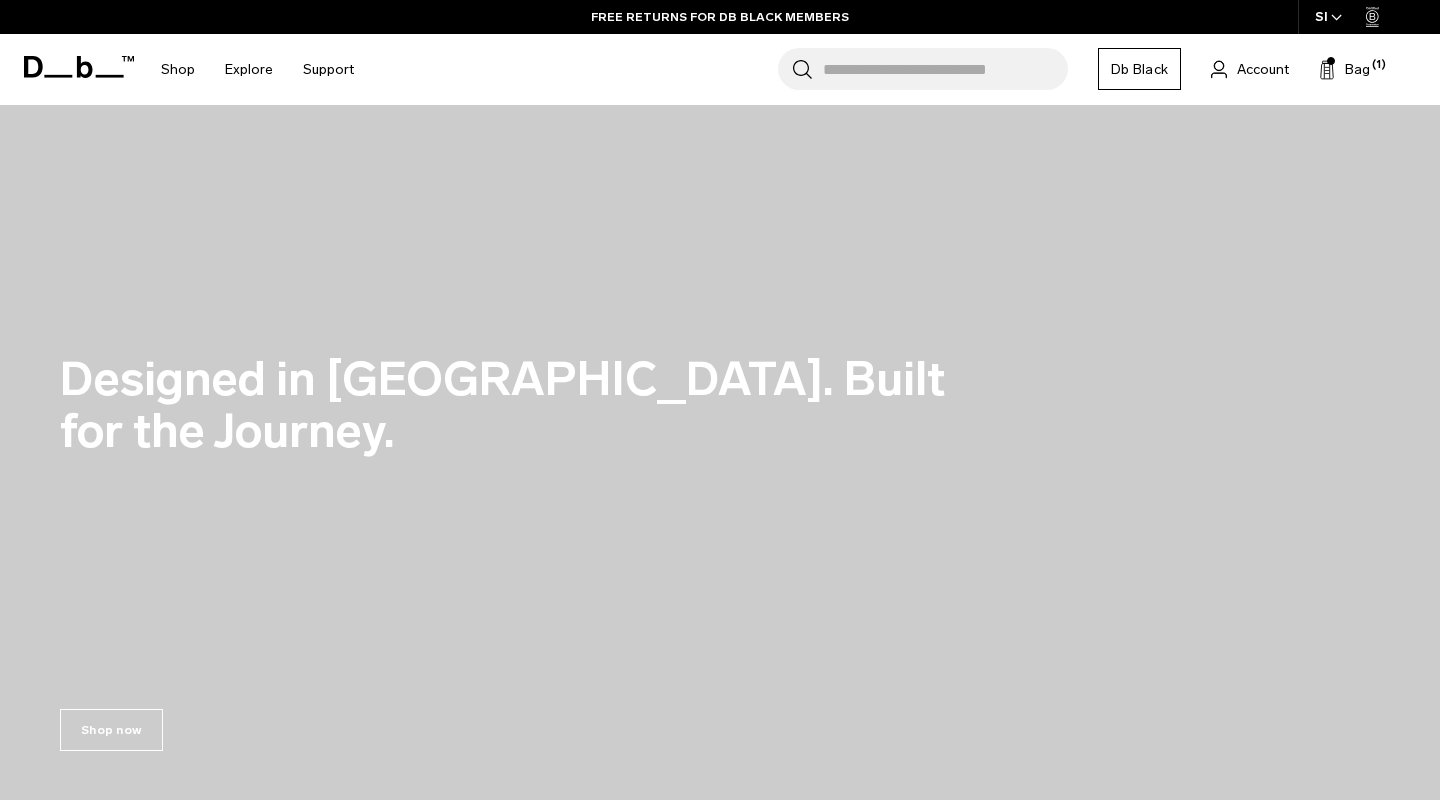 click on "Db Black" at bounding box center [1139, 69] 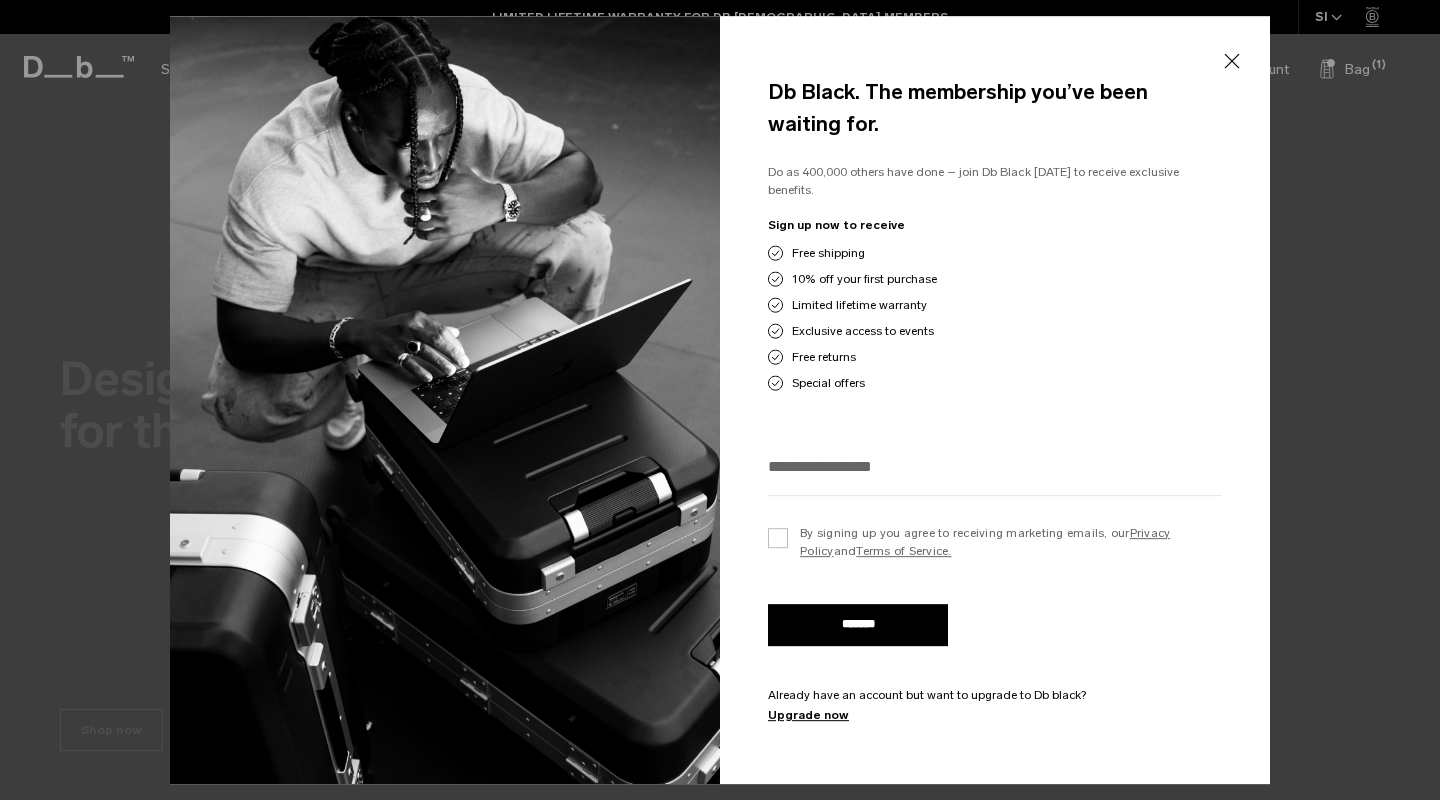 click at bounding box center [995, 466] 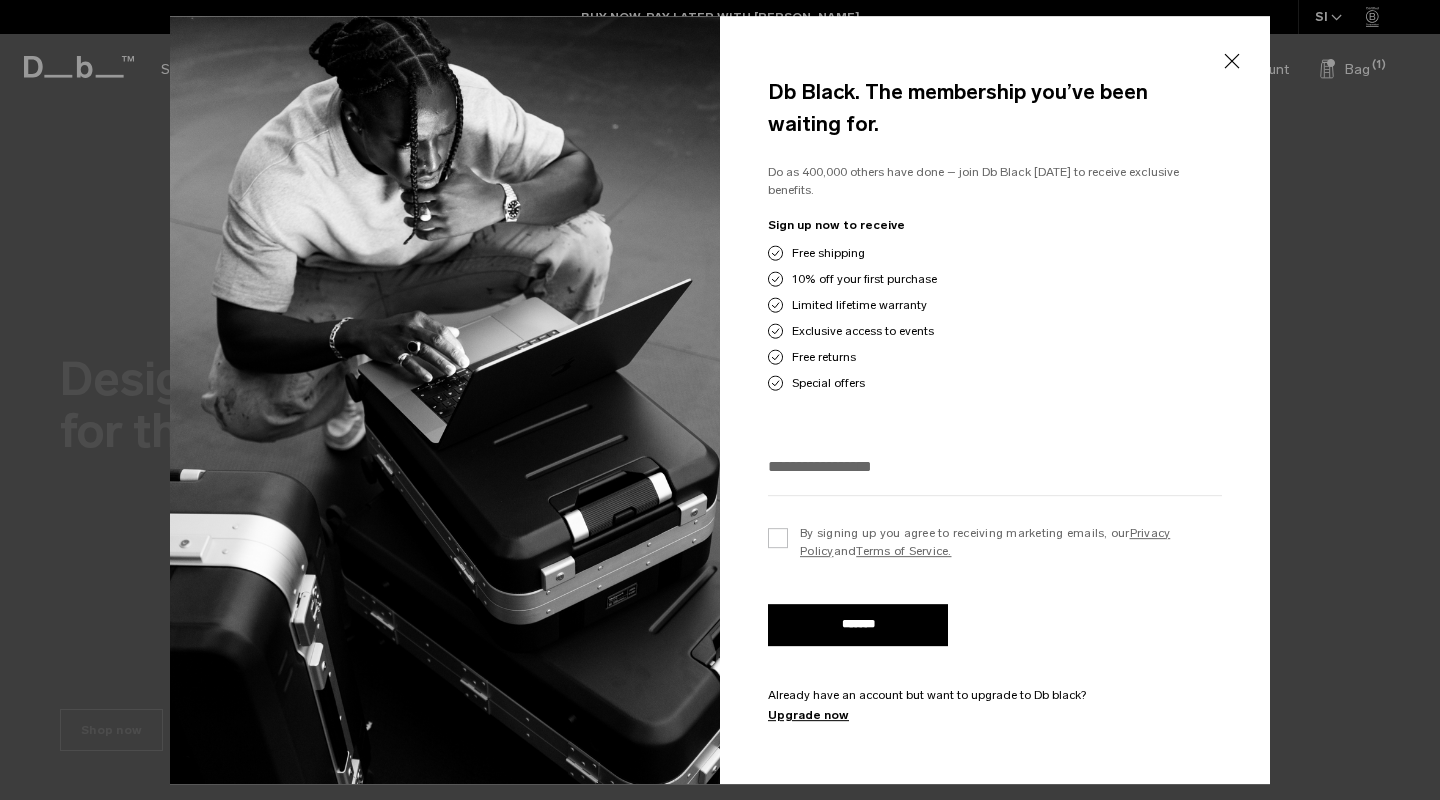 click on "Db Black. The membership you’ve been waiting for." at bounding box center [995, 107] 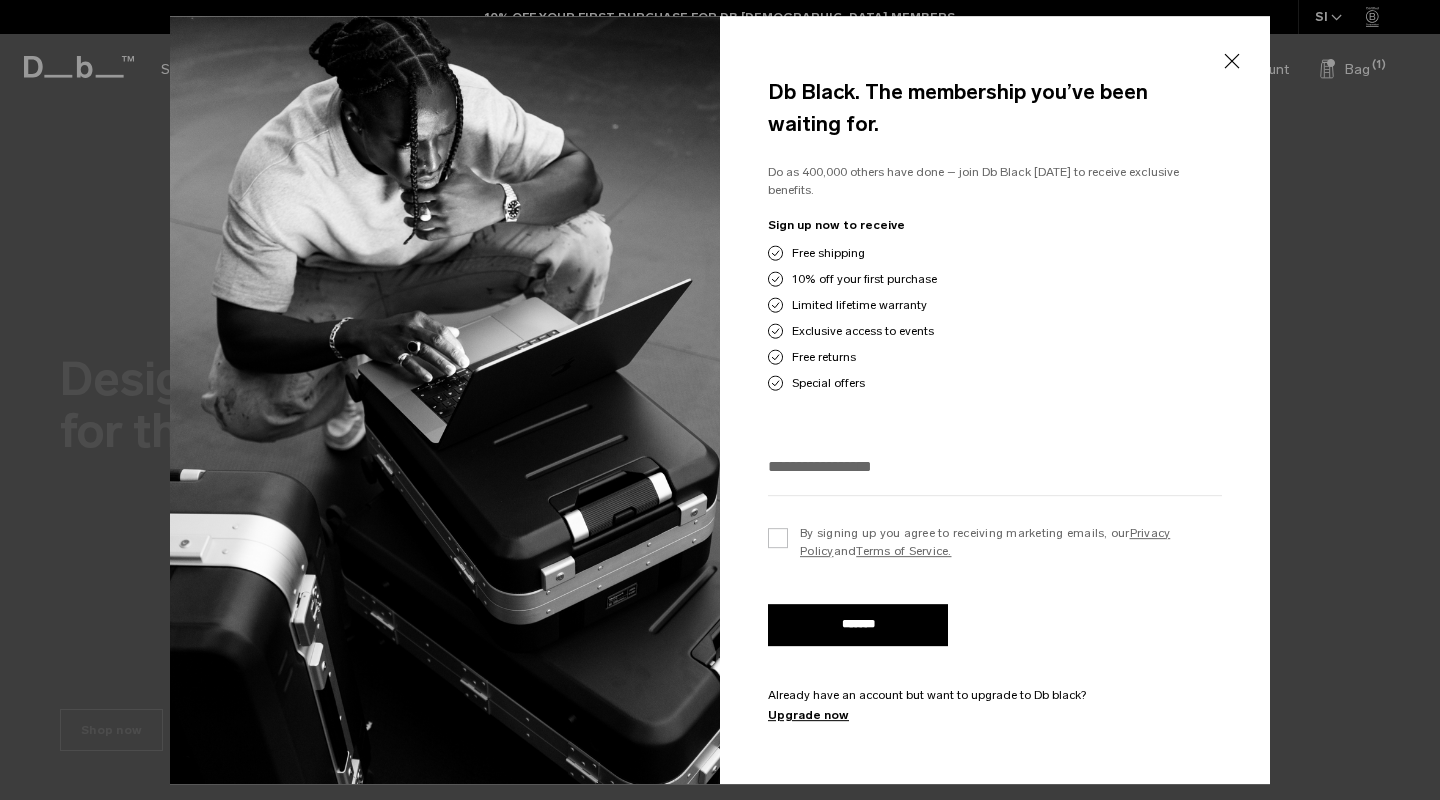 click on "Close" at bounding box center (1231, 61) 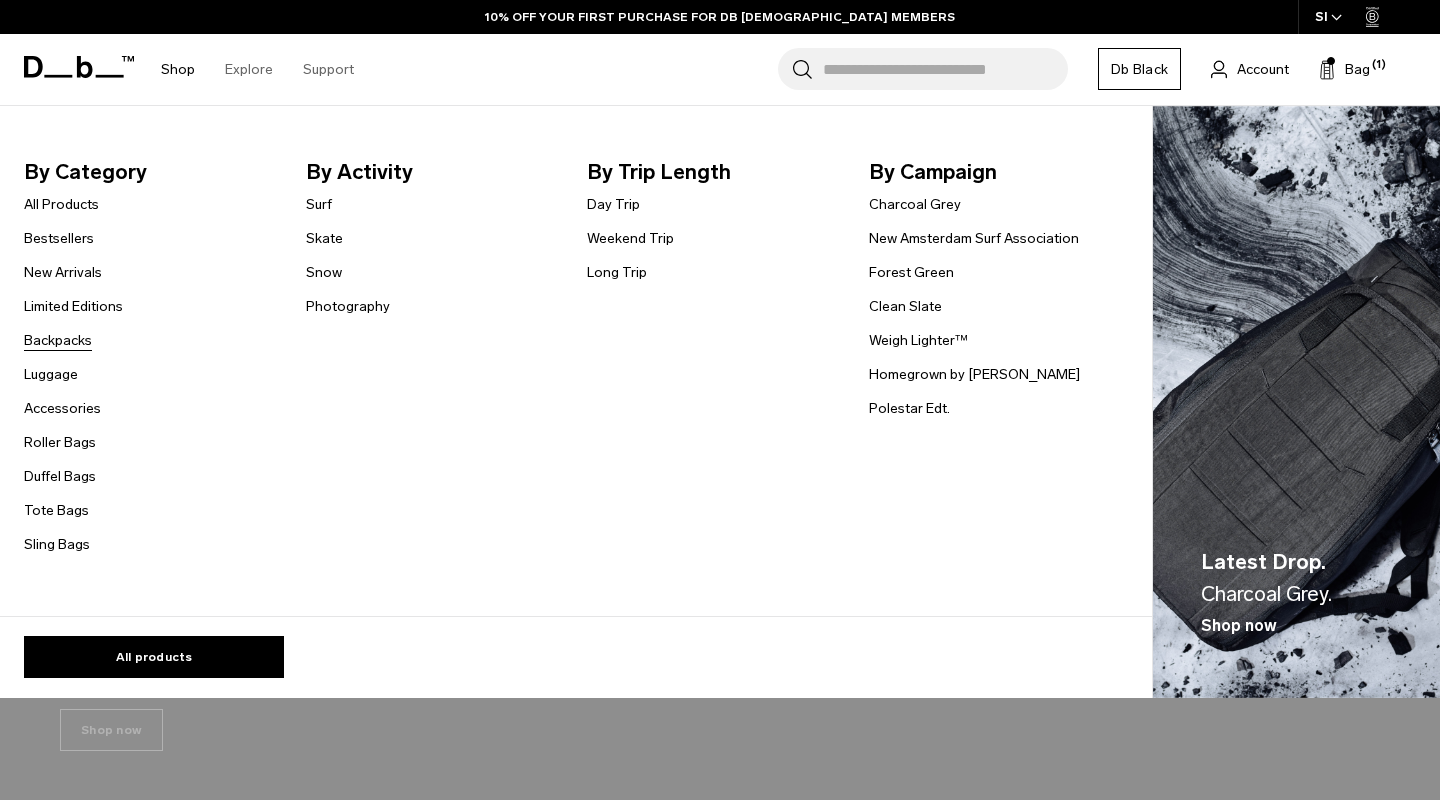 click on "Backpacks" at bounding box center [58, 340] 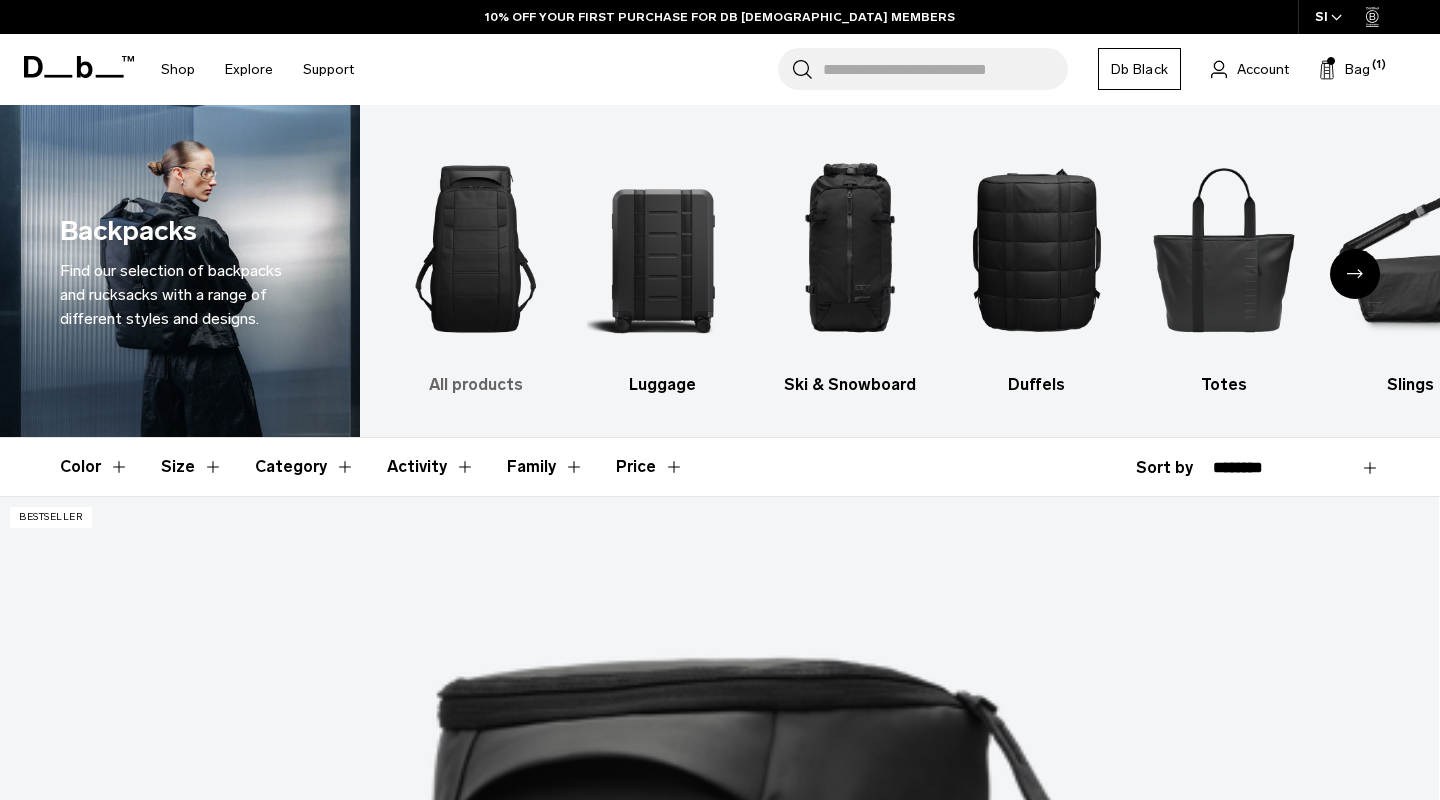 scroll, scrollTop: 0, scrollLeft: 0, axis: both 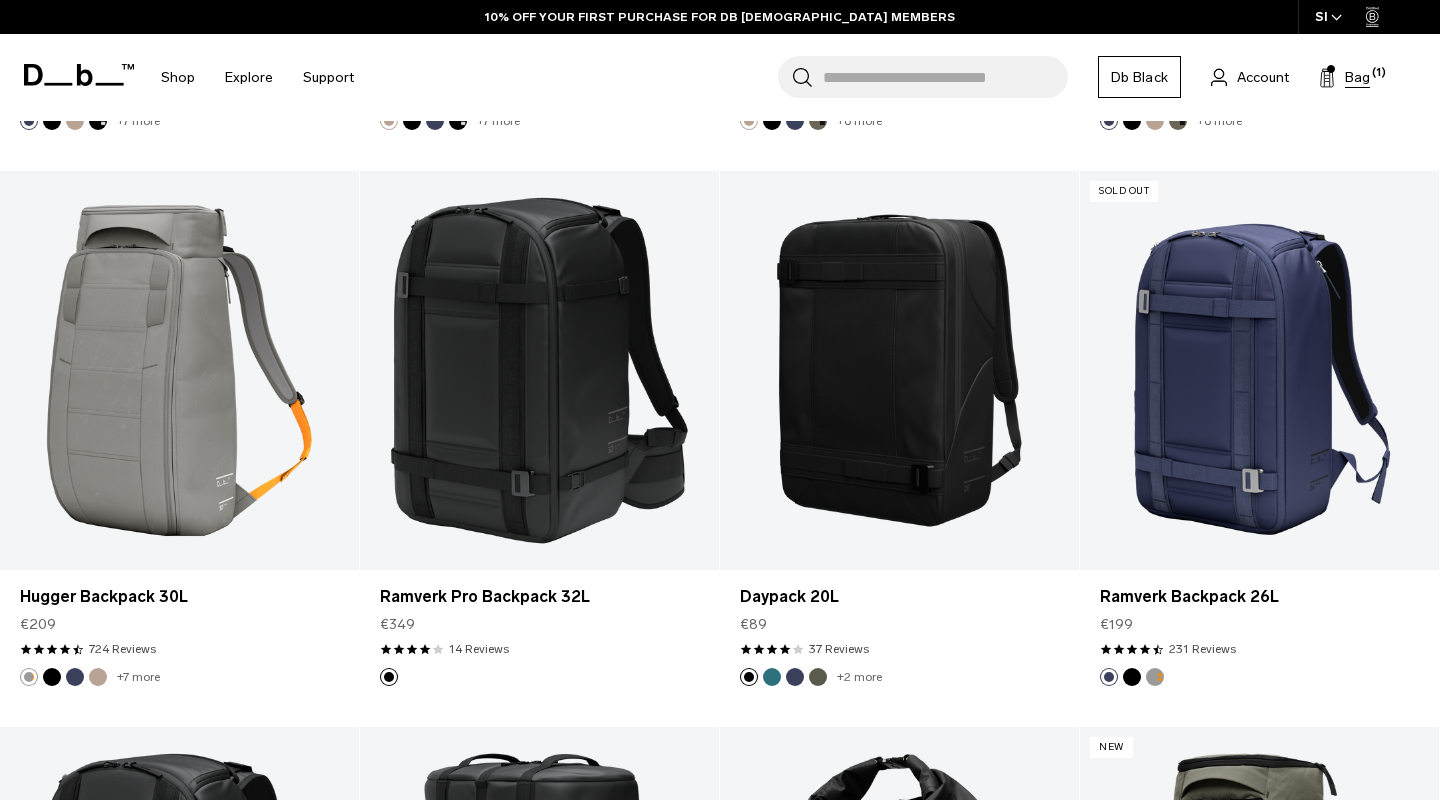 click on "Bag" at bounding box center [1357, 77] 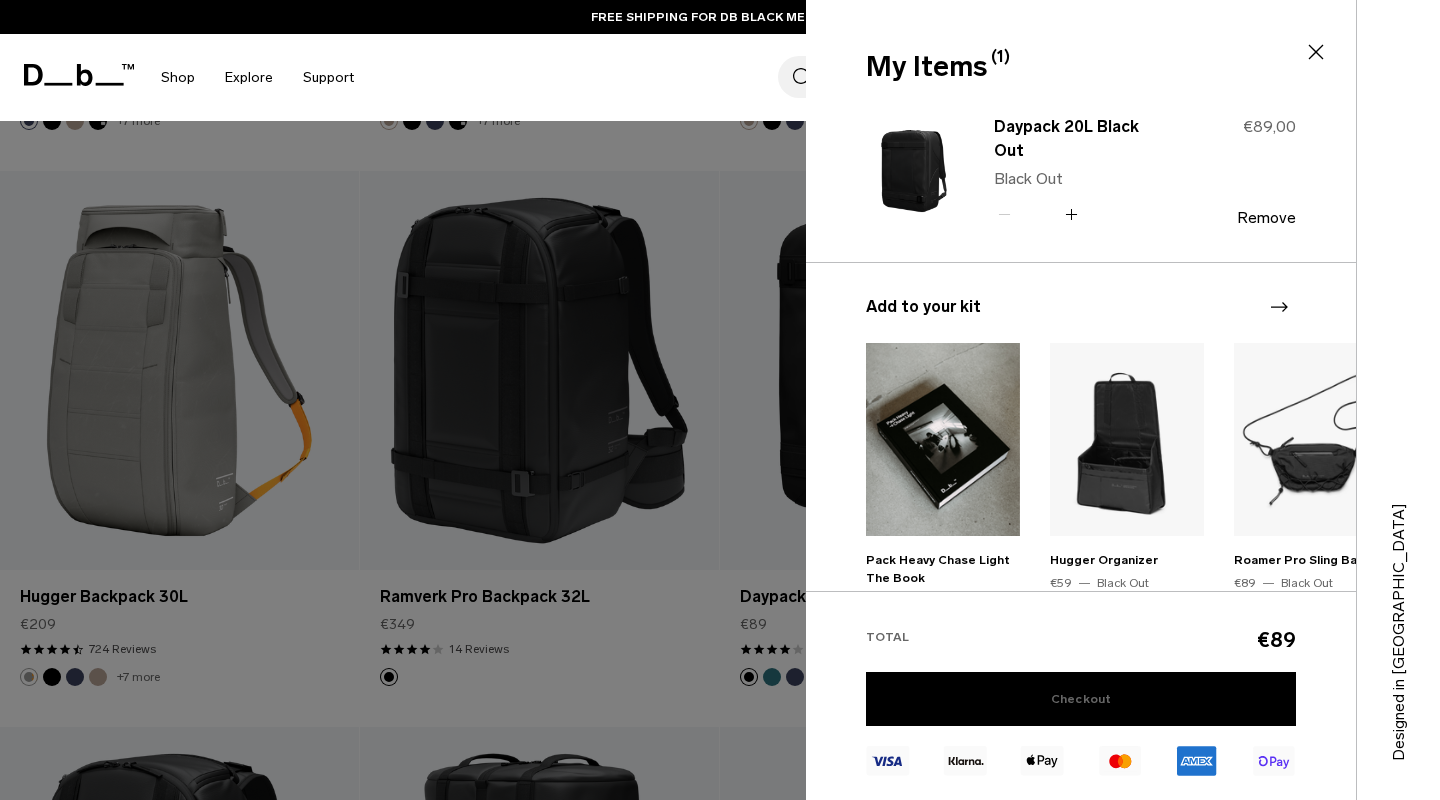 click on "Checkout" at bounding box center (1081, 699) 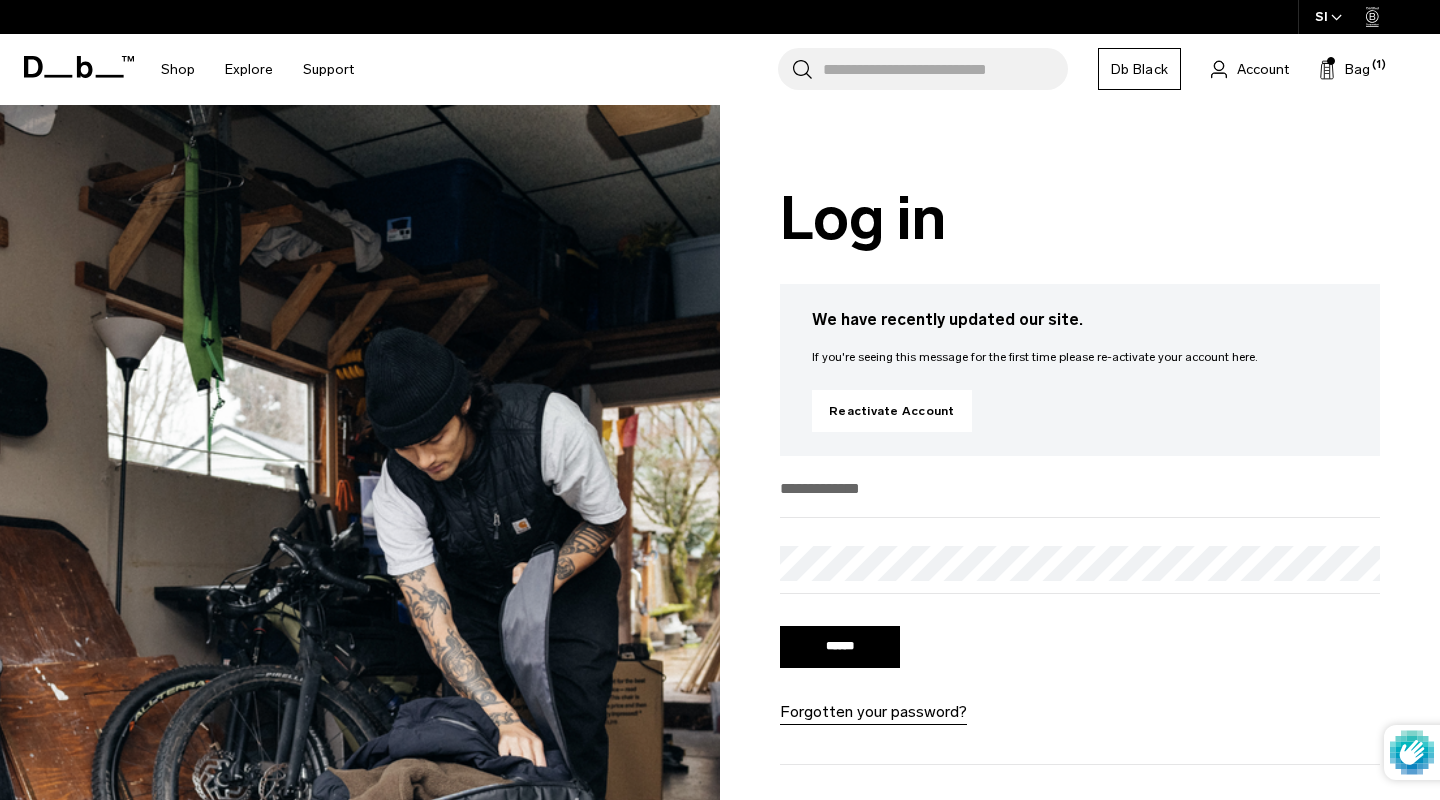 scroll, scrollTop: 0, scrollLeft: 0, axis: both 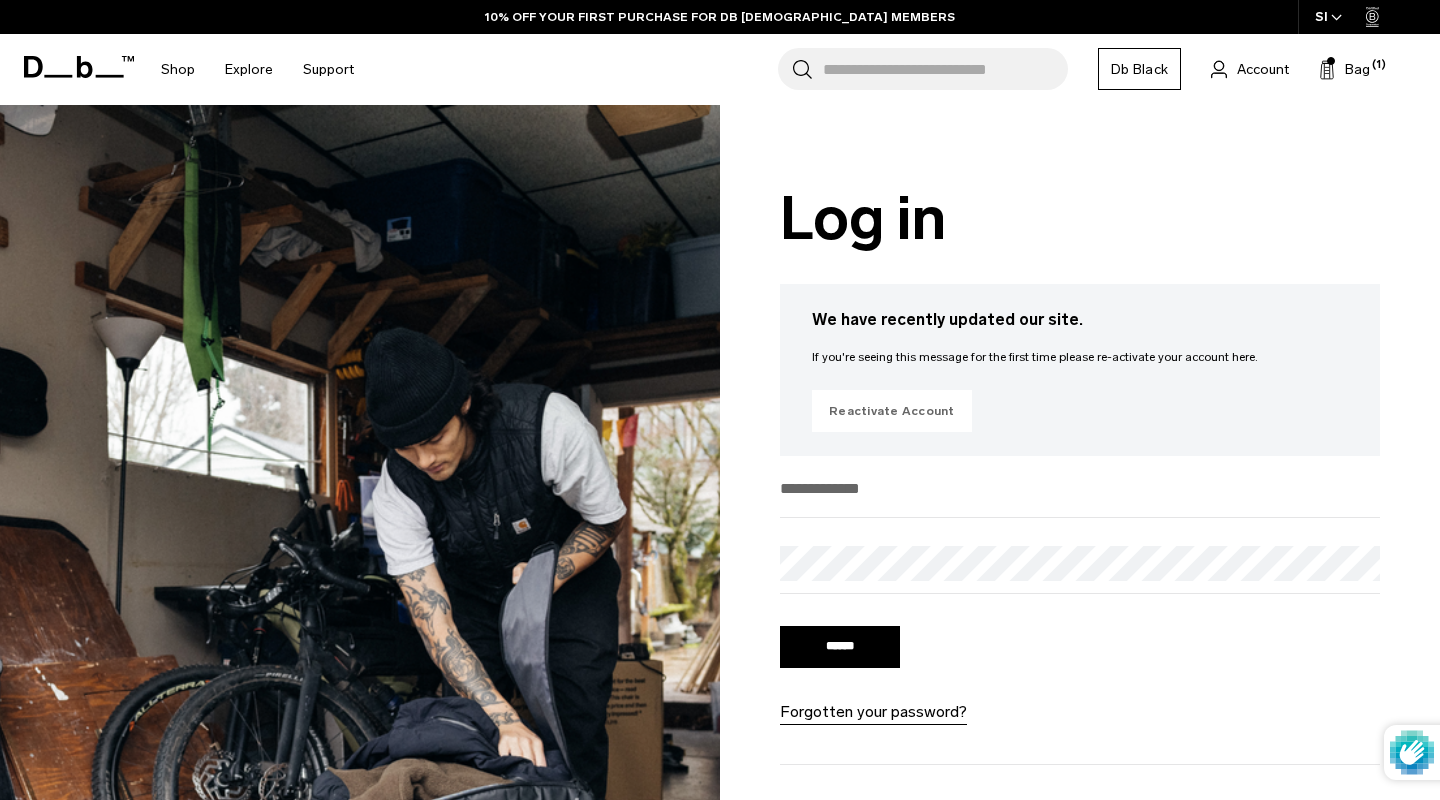 click on "Reactivate Account" at bounding box center [892, 411] 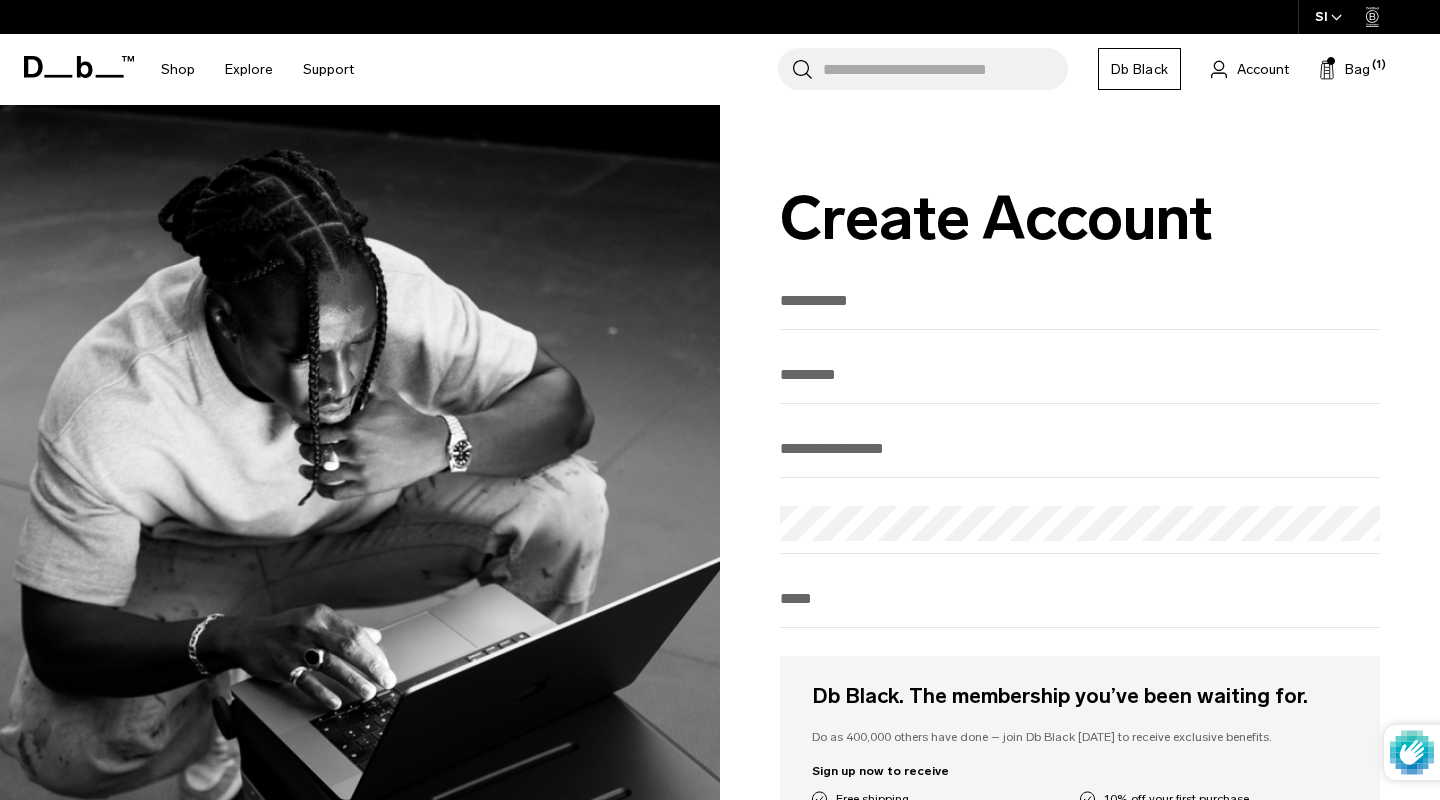 scroll, scrollTop: 0, scrollLeft: 0, axis: both 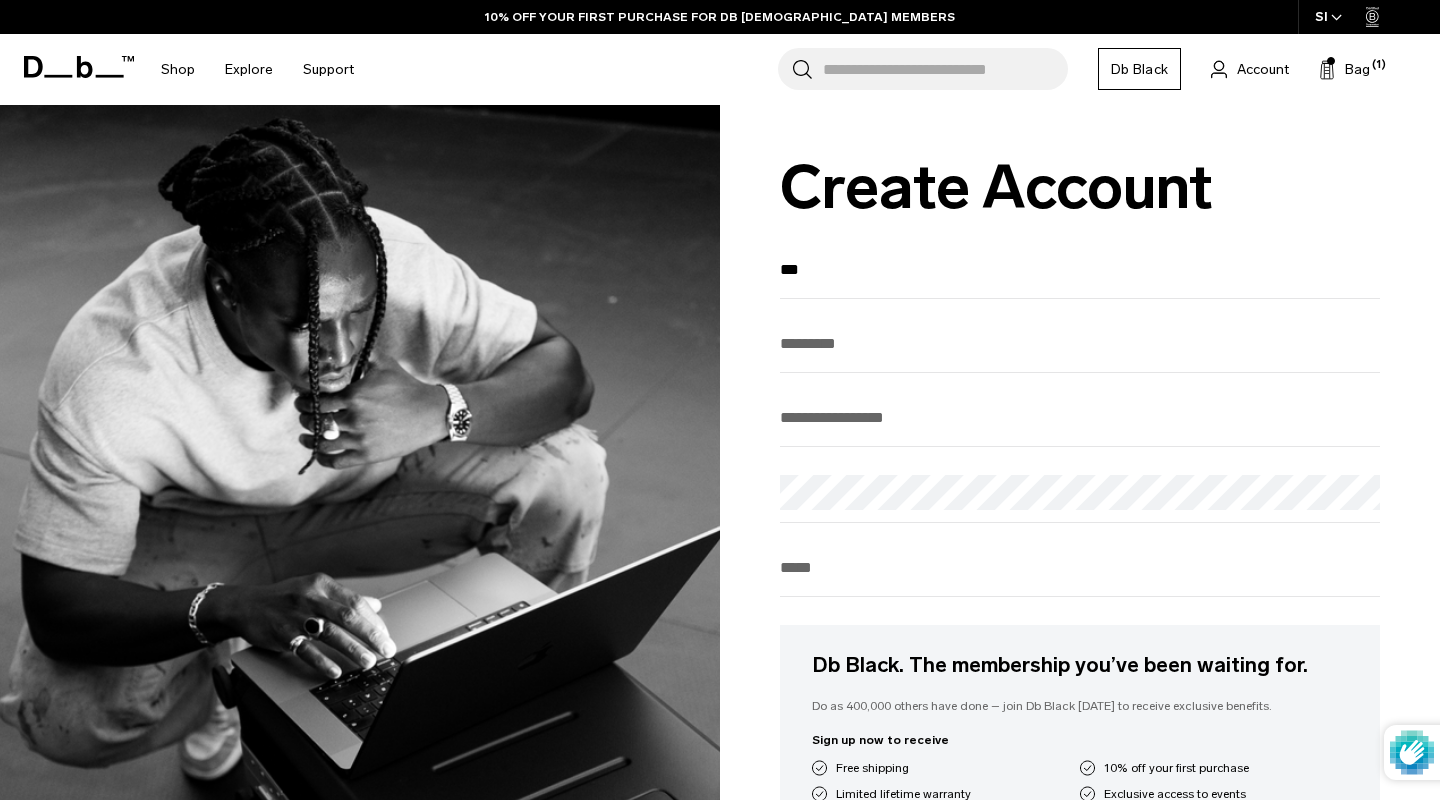 type on "***" 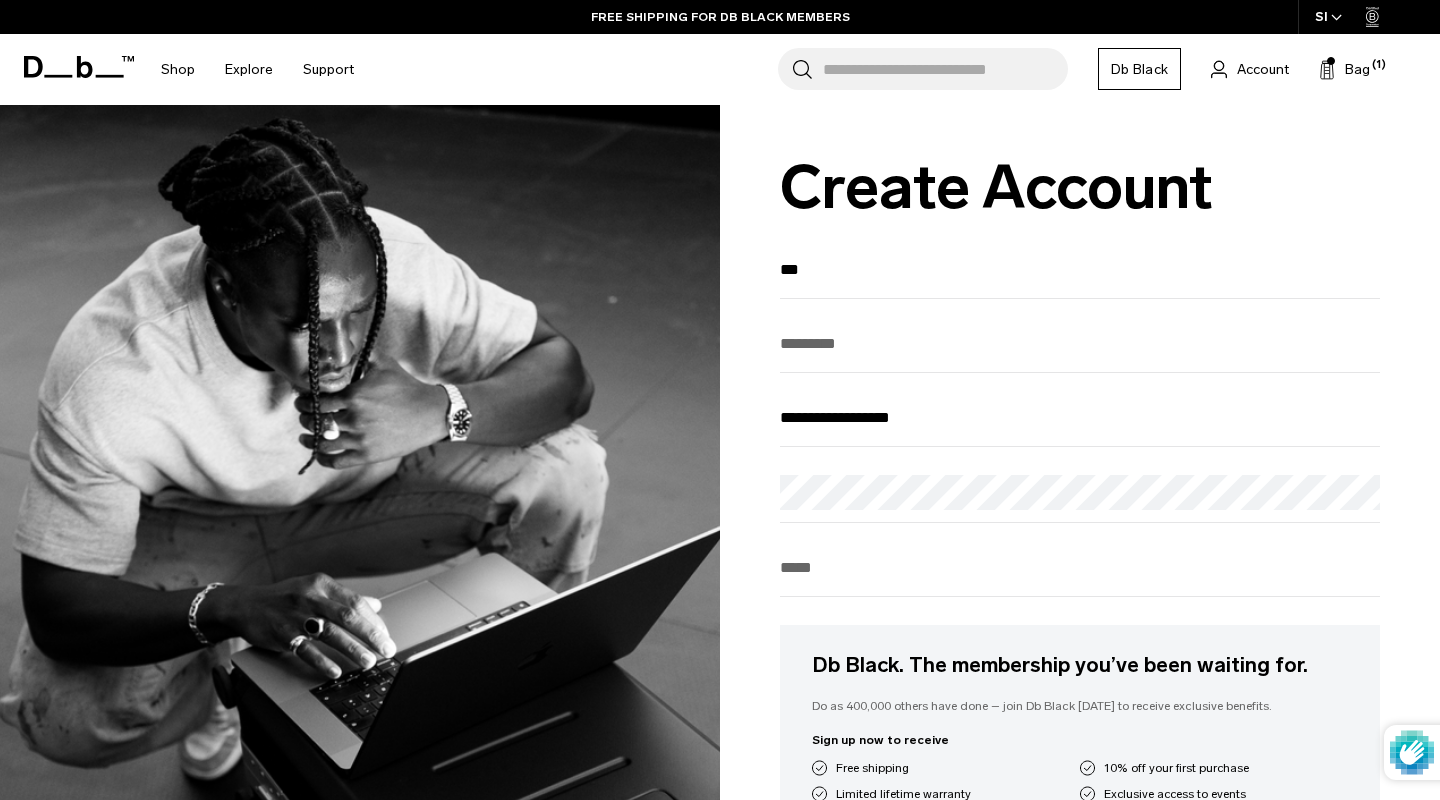 type on "**********" 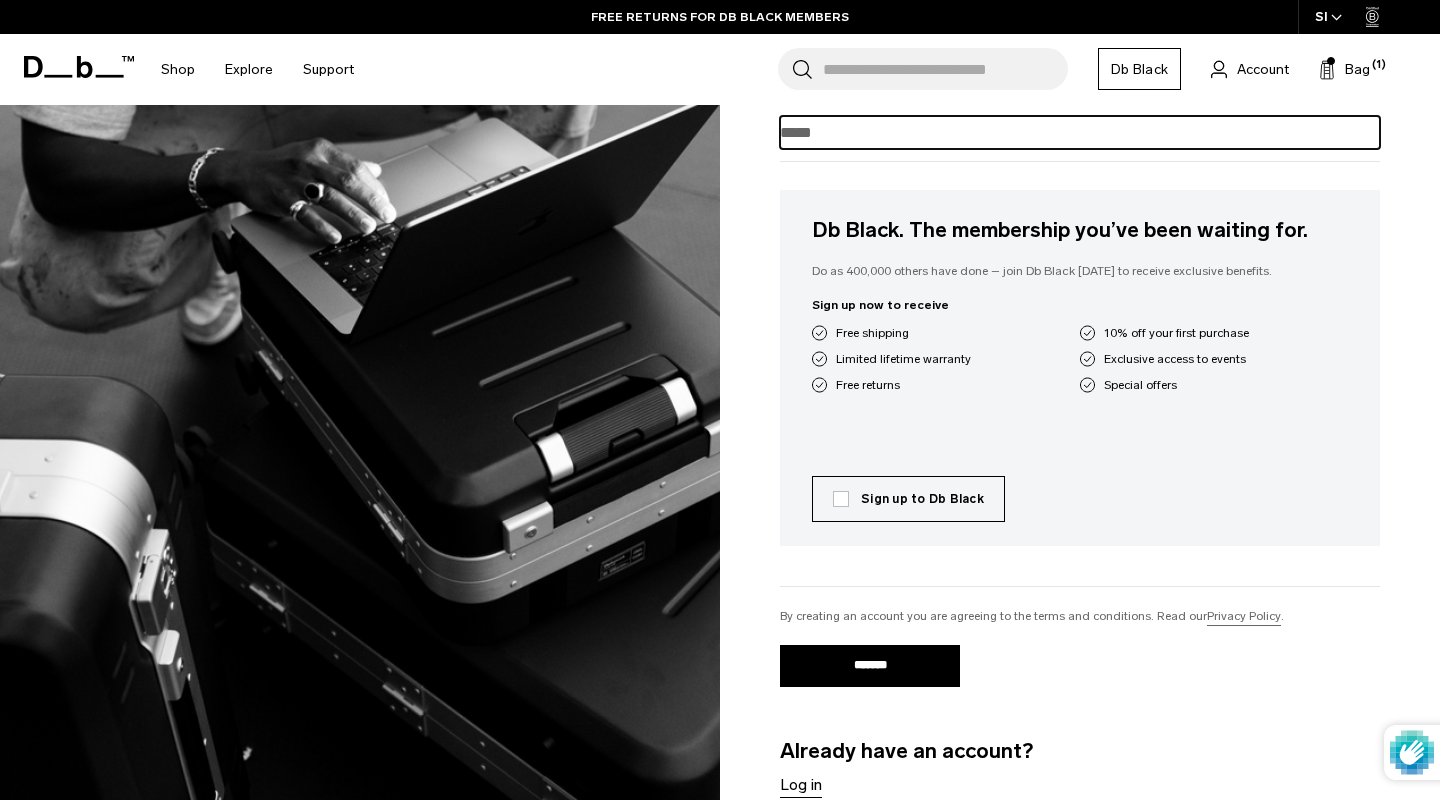 scroll, scrollTop: 600, scrollLeft: 0, axis: vertical 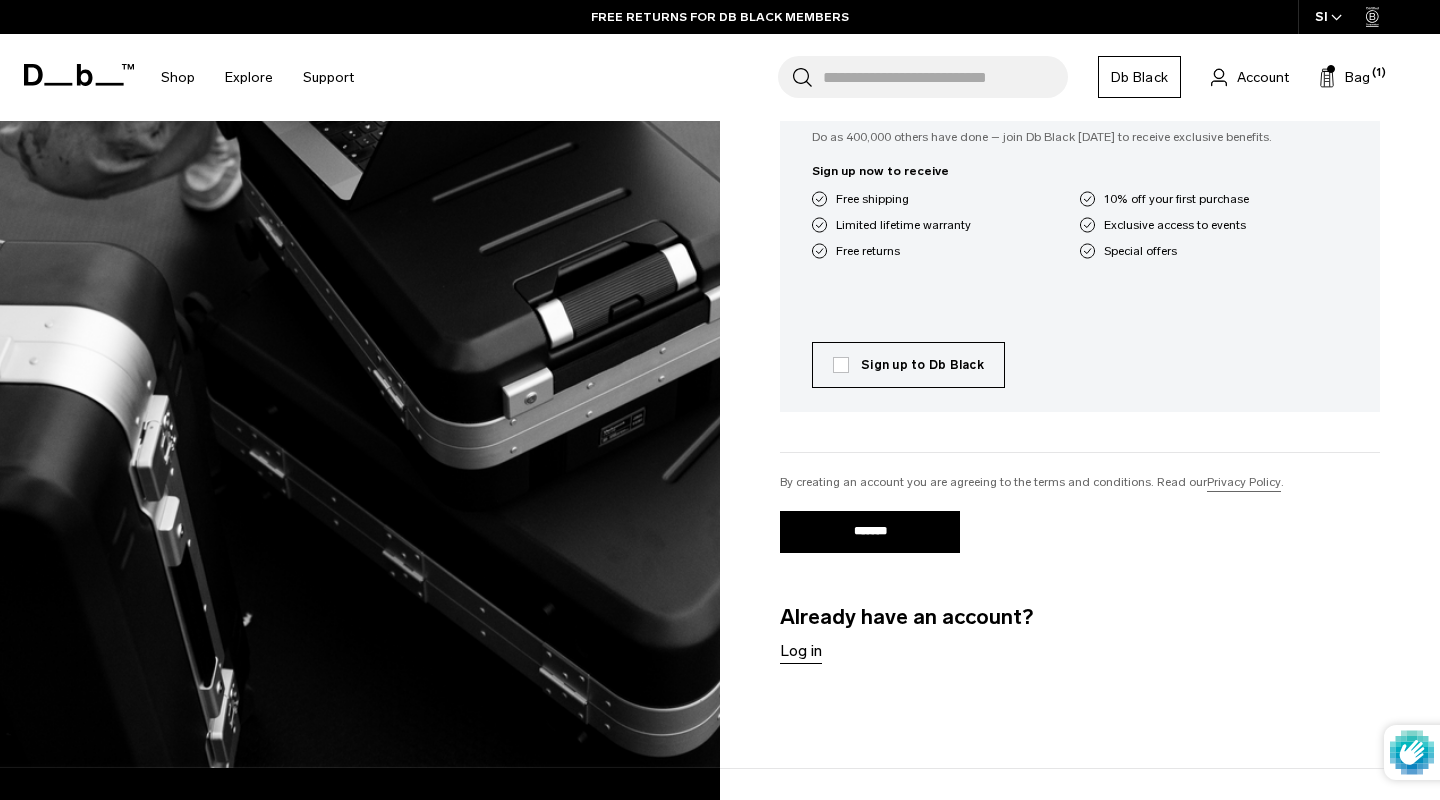 click on "Db Black. The membership you’ve been waiting for.
Do as 400,000 others have done – join Db Black today to receive exclusive benefits.
Sign up now to receive
Free shipping
10% off your first purchase
Limited lifetime warranty
Exclusive access to events
Free returns
Special offers
Sign up to Db Black" at bounding box center [1080, 234] 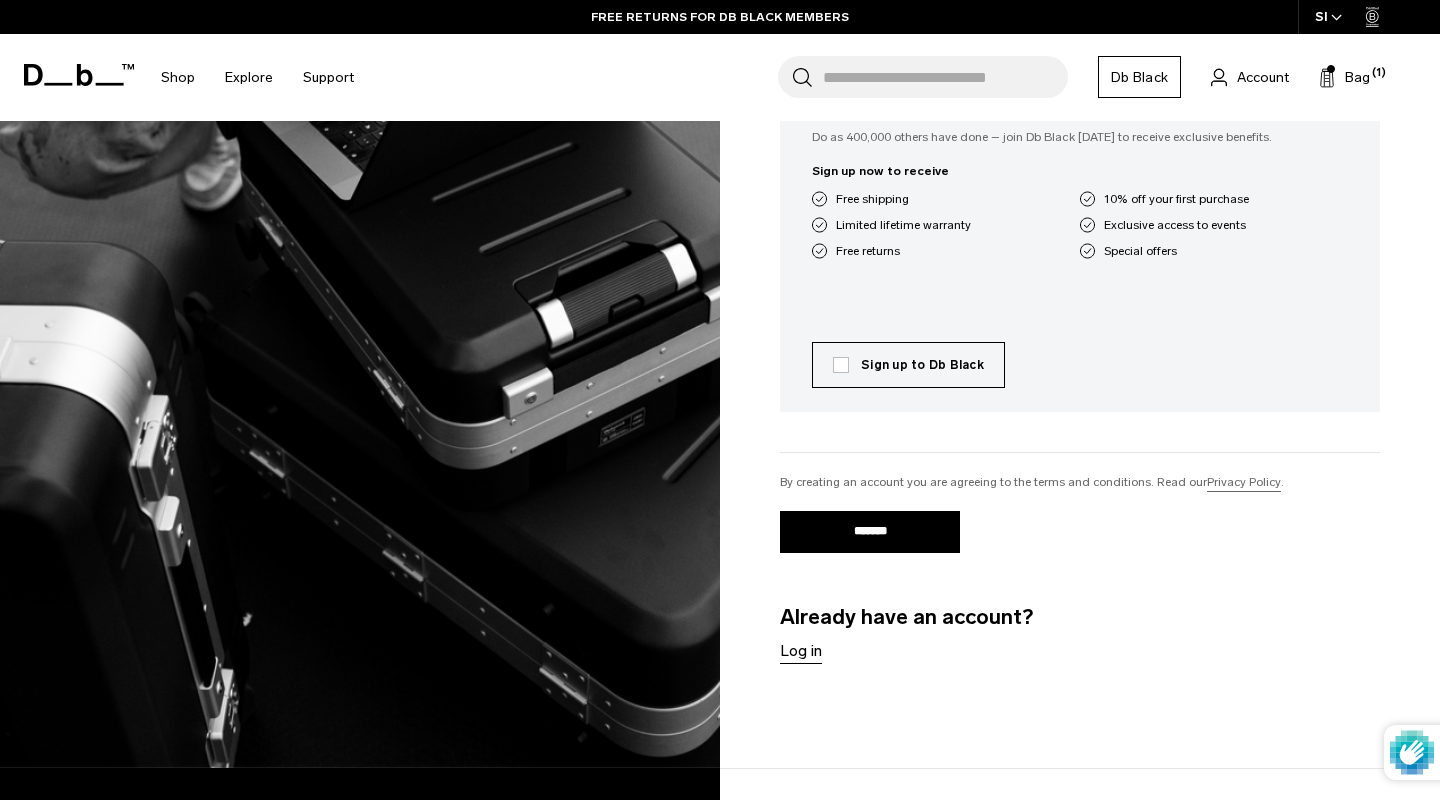 click on "*******" at bounding box center [870, 532] 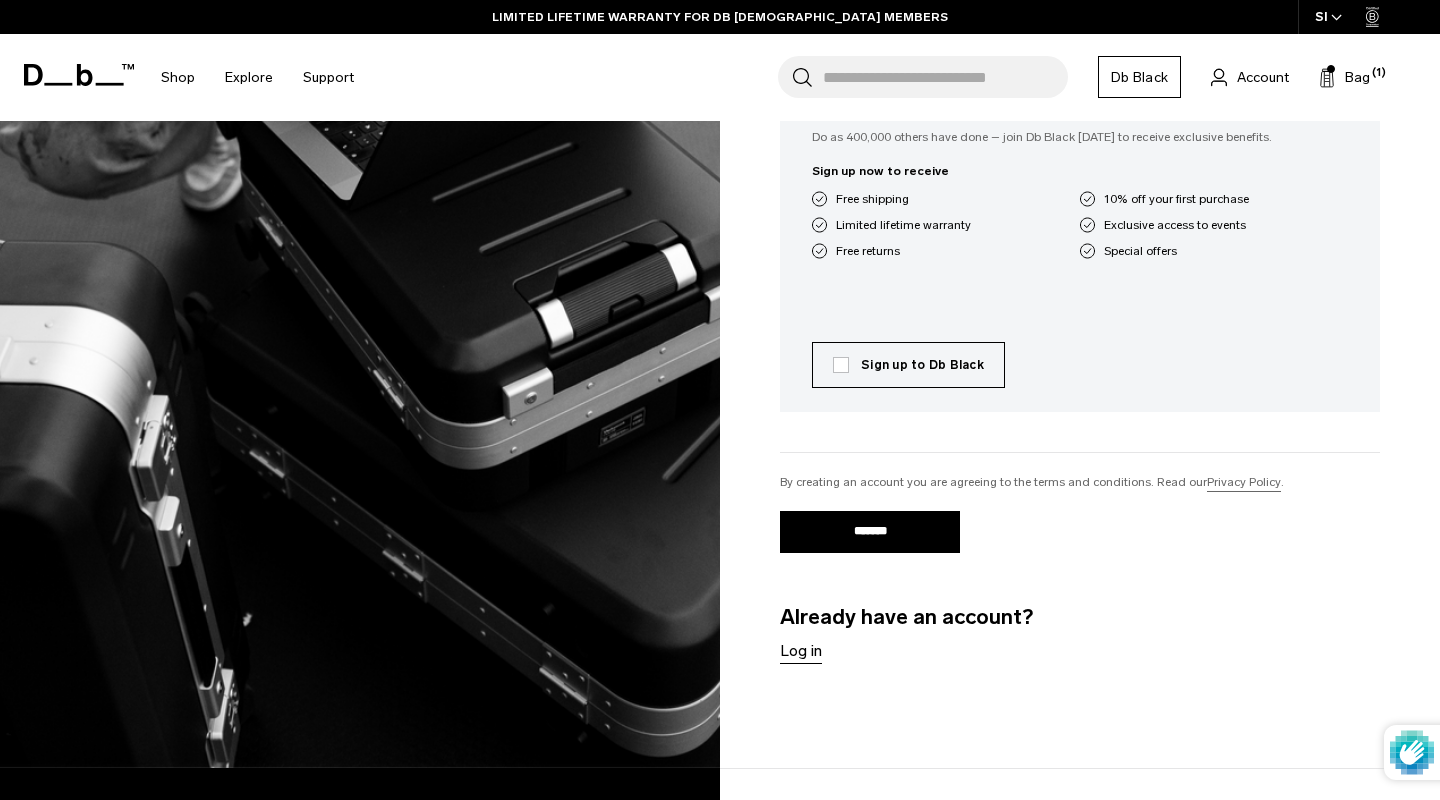 scroll, scrollTop: 523, scrollLeft: 0, axis: vertical 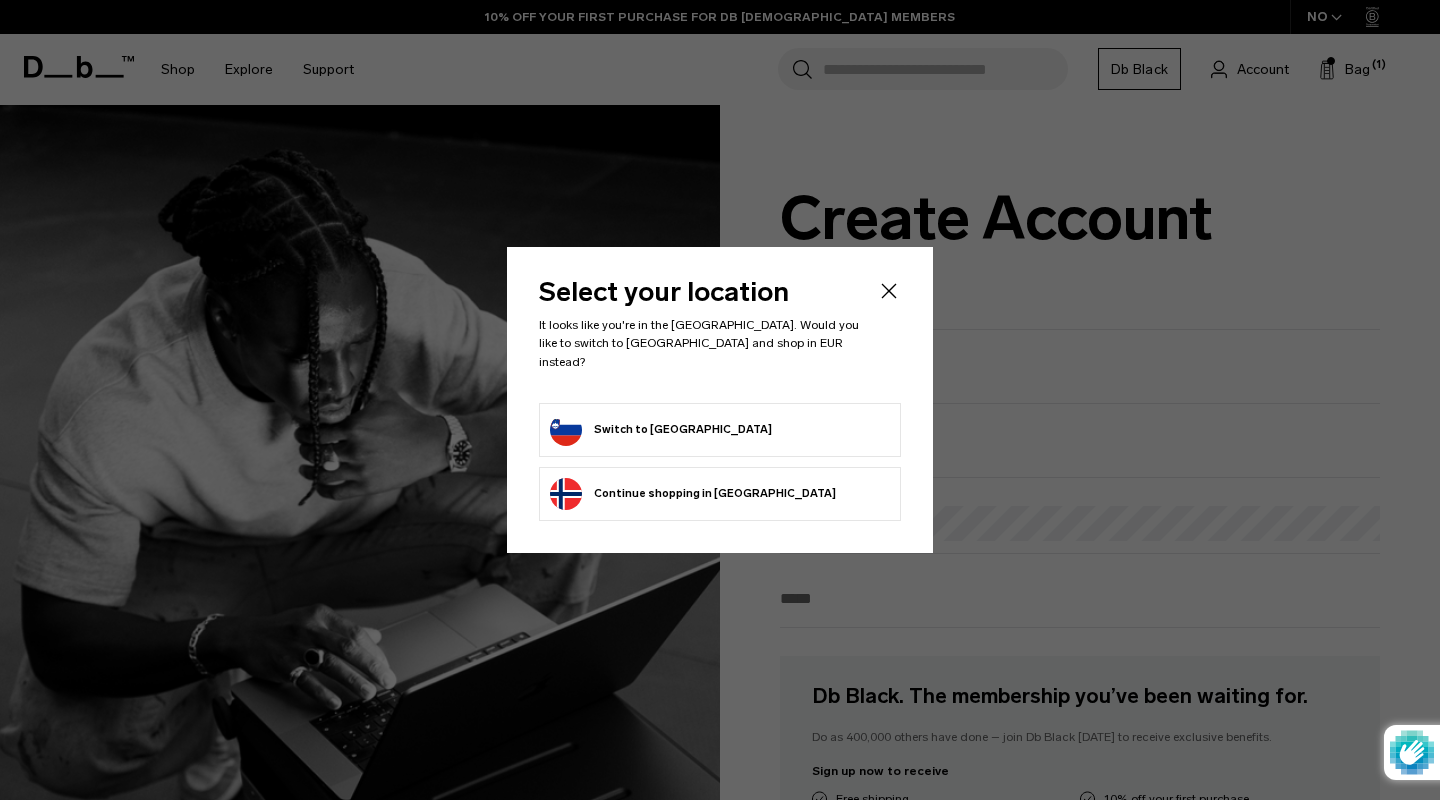 click on "Switch to [GEOGRAPHIC_DATA]" at bounding box center (720, 430) 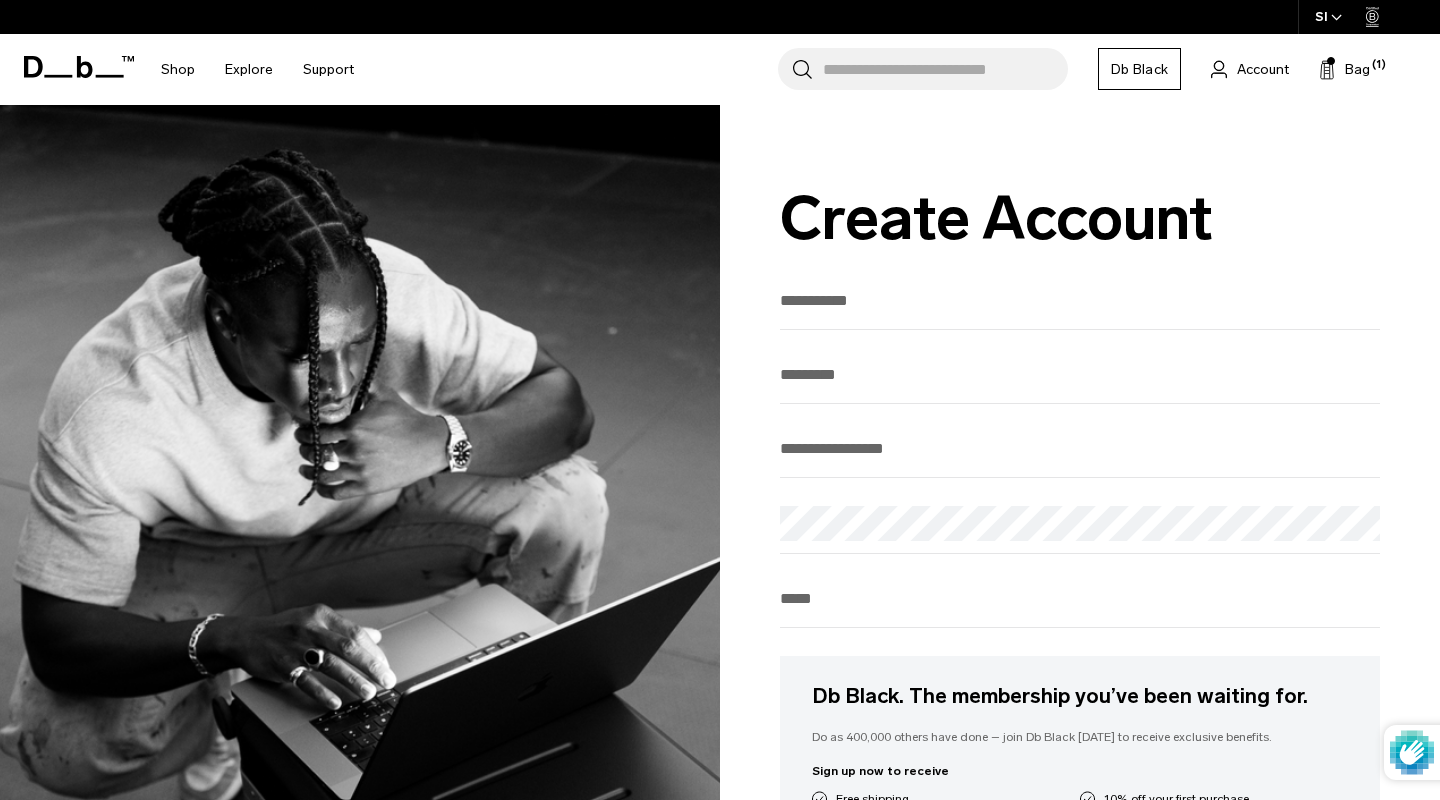 scroll, scrollTop: 0, scrollLeft: 0, axis: both 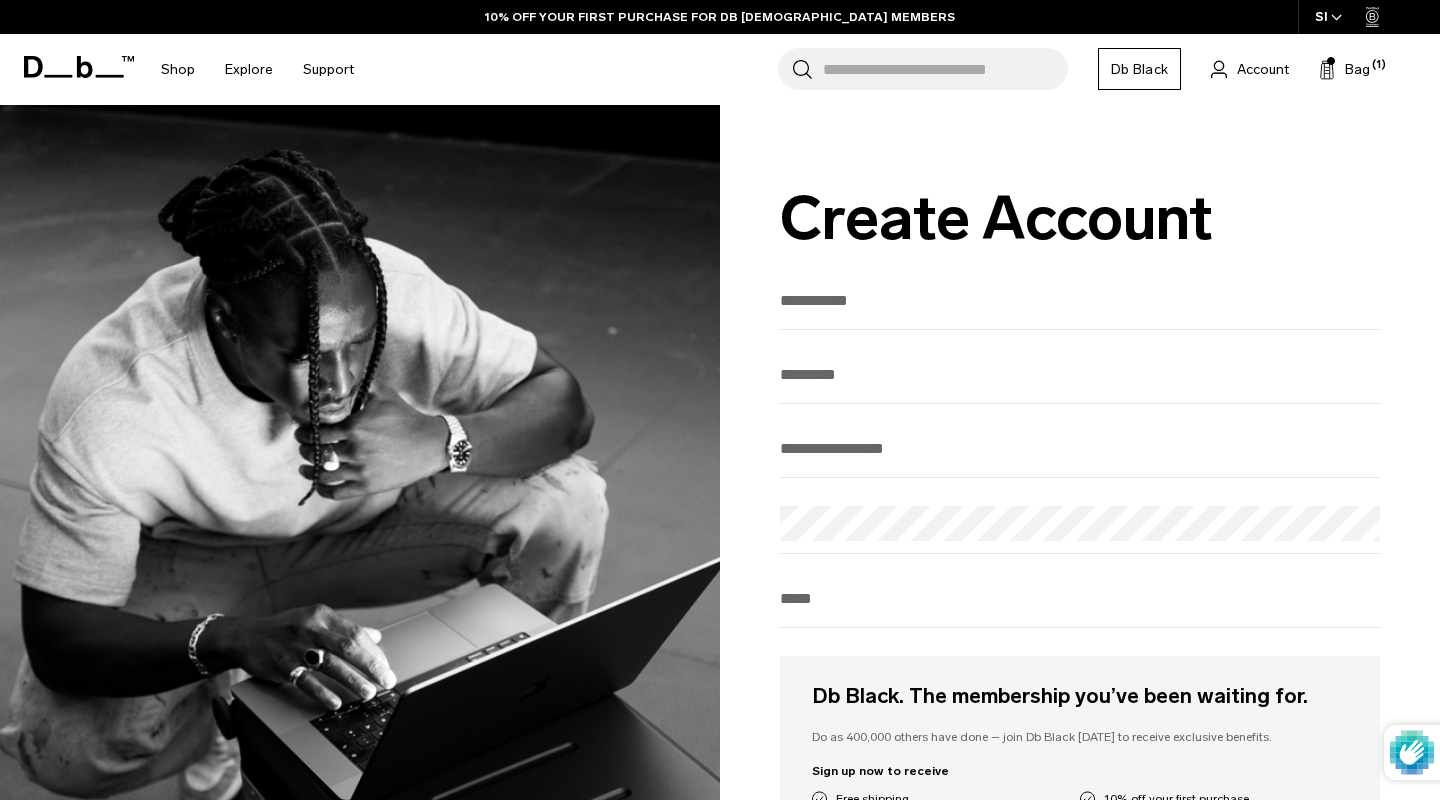 click on "Db Black" at bounding box center (1139, 69) 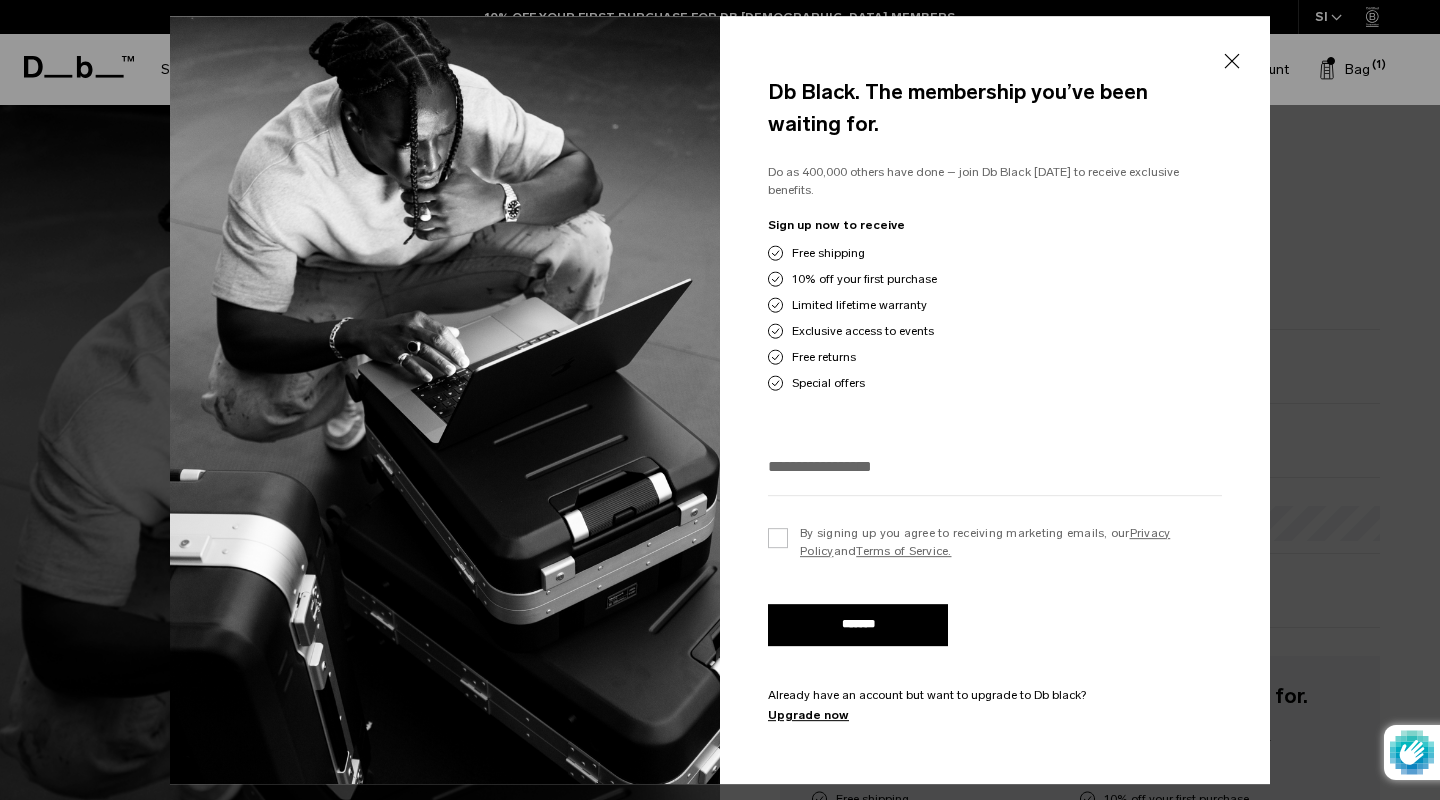 click at bounding box center (995, 473) 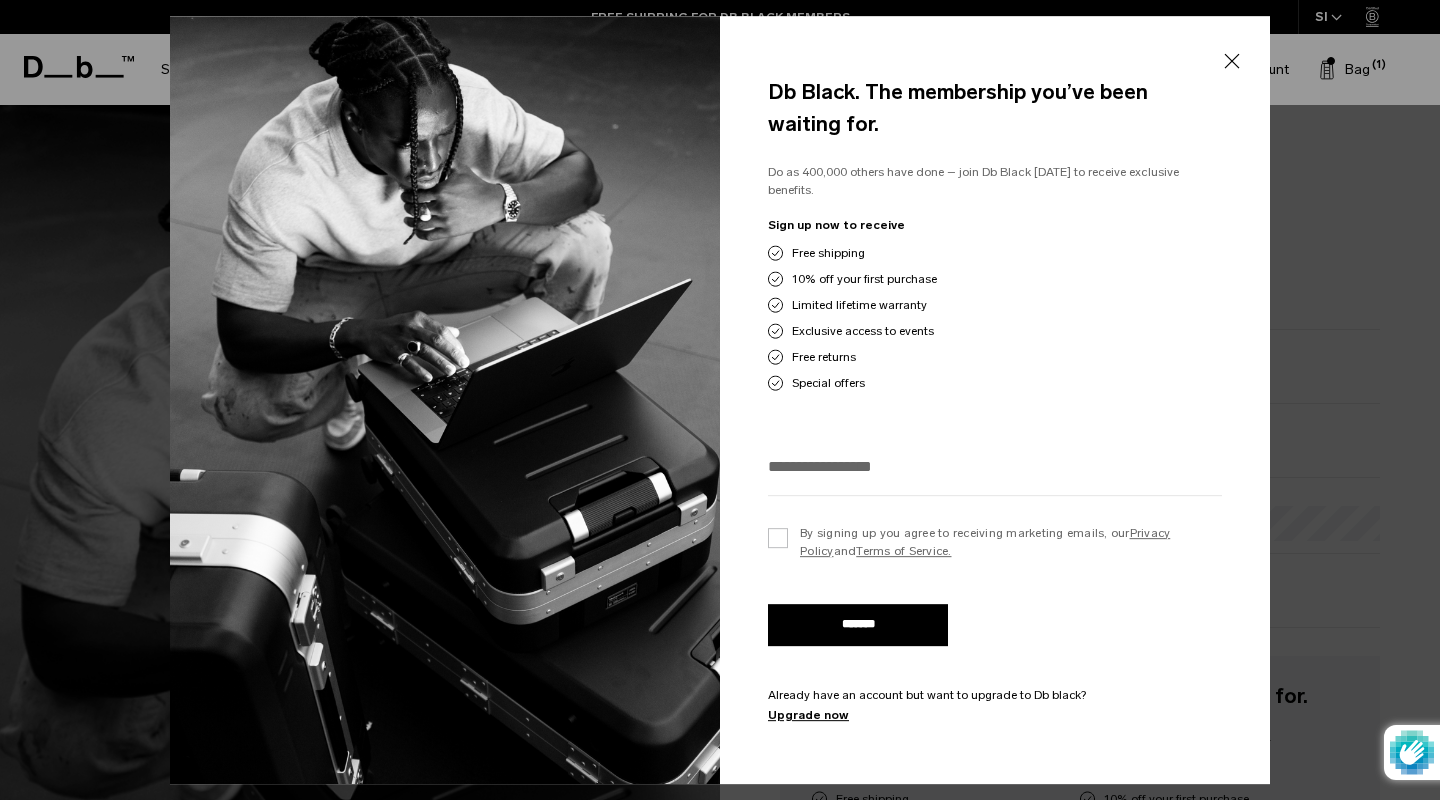 click at bounding box center [995, 466] 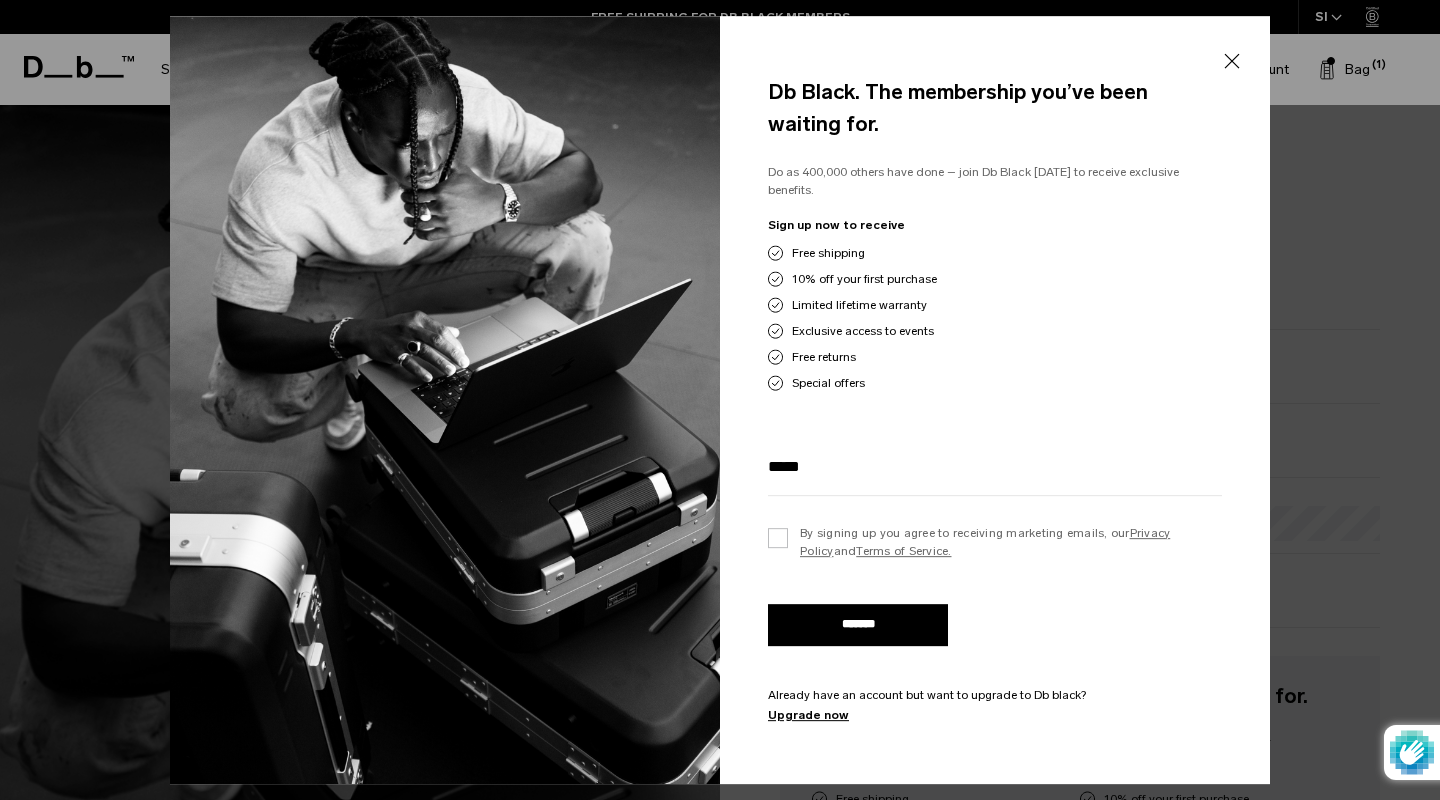 type on "****" 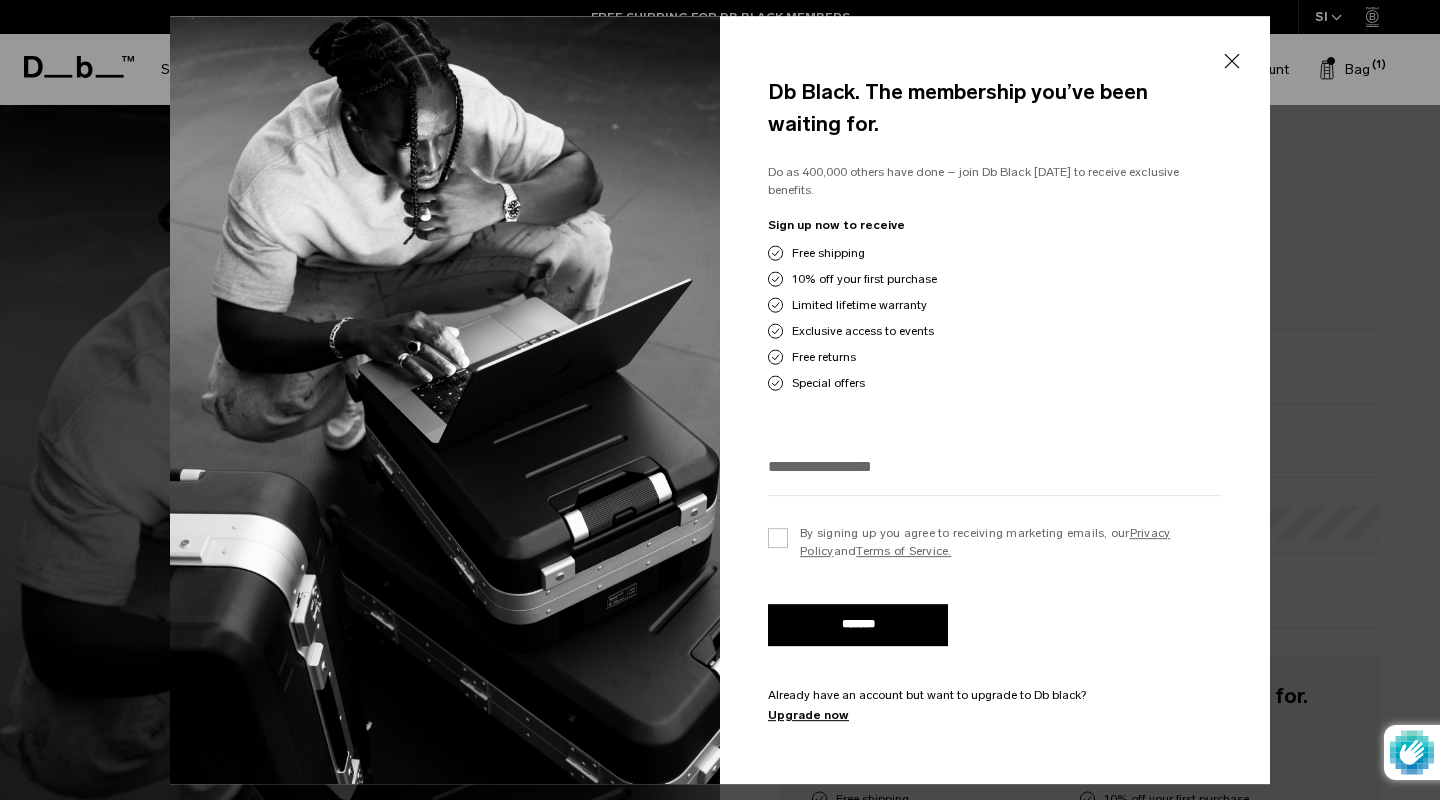 type on "**********" 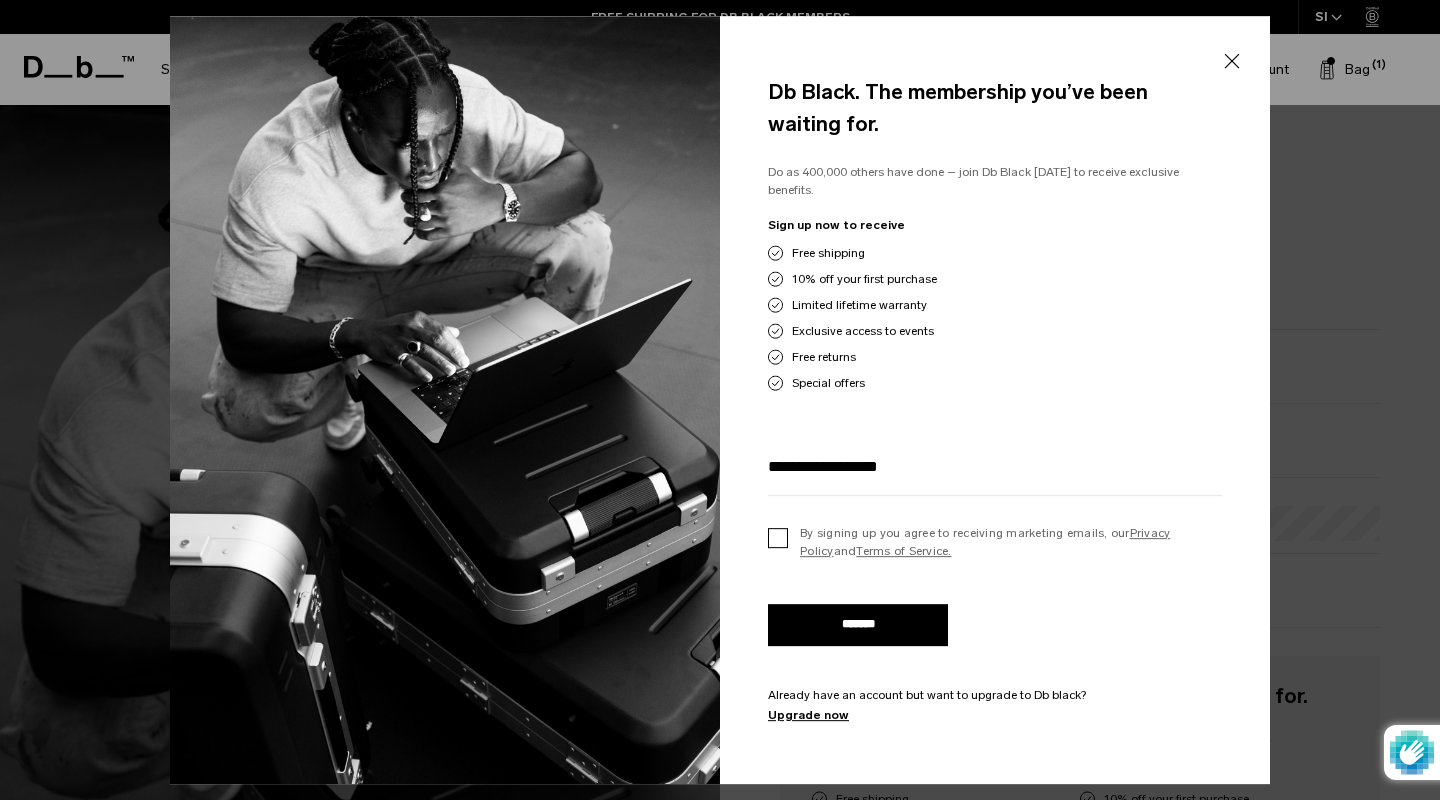 click on "By signing up you agree to receiving marketing emails, our  Privacy Policy  and  Terms of Service." at bounding box center [995, 542] 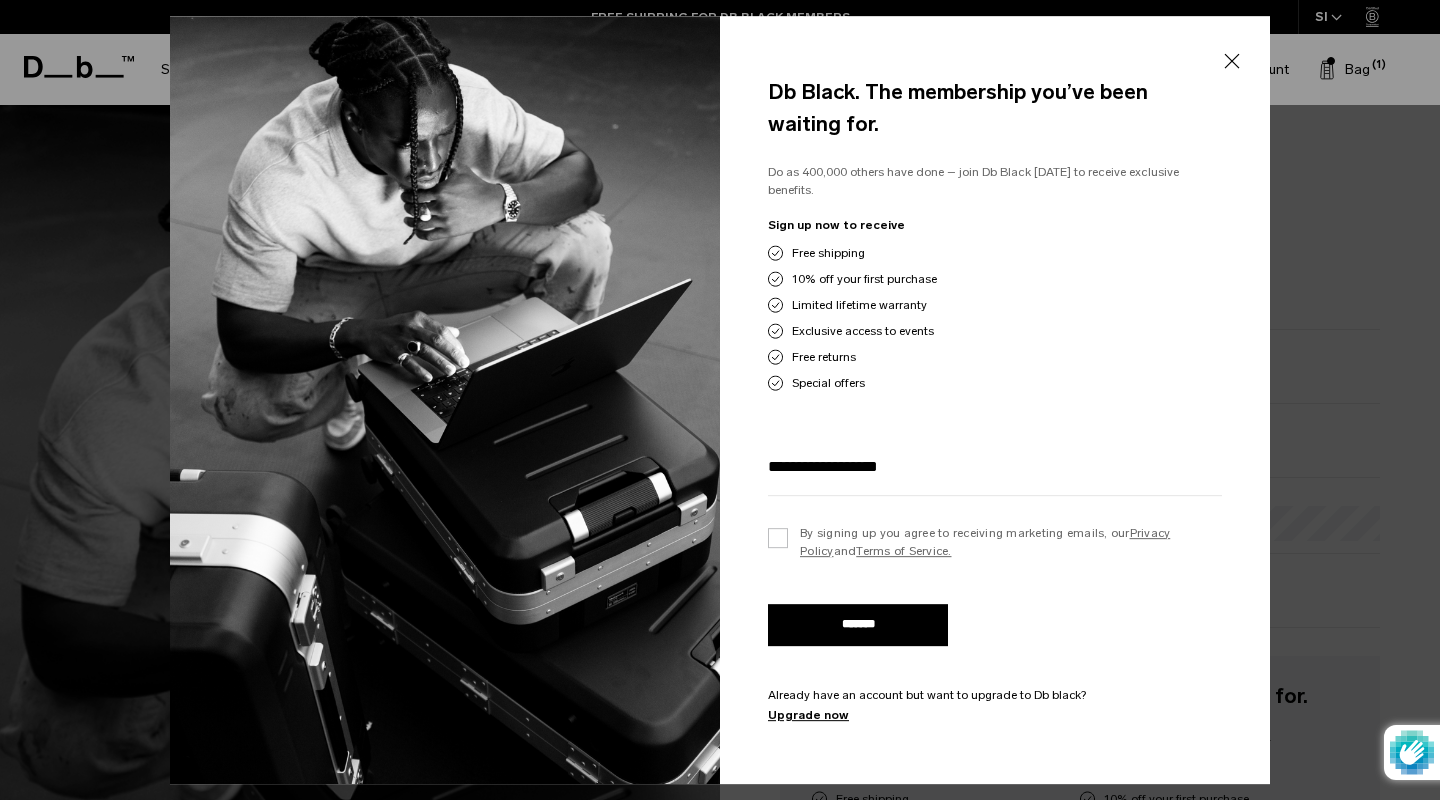 click on "*******" at bounding box center [858, 625] 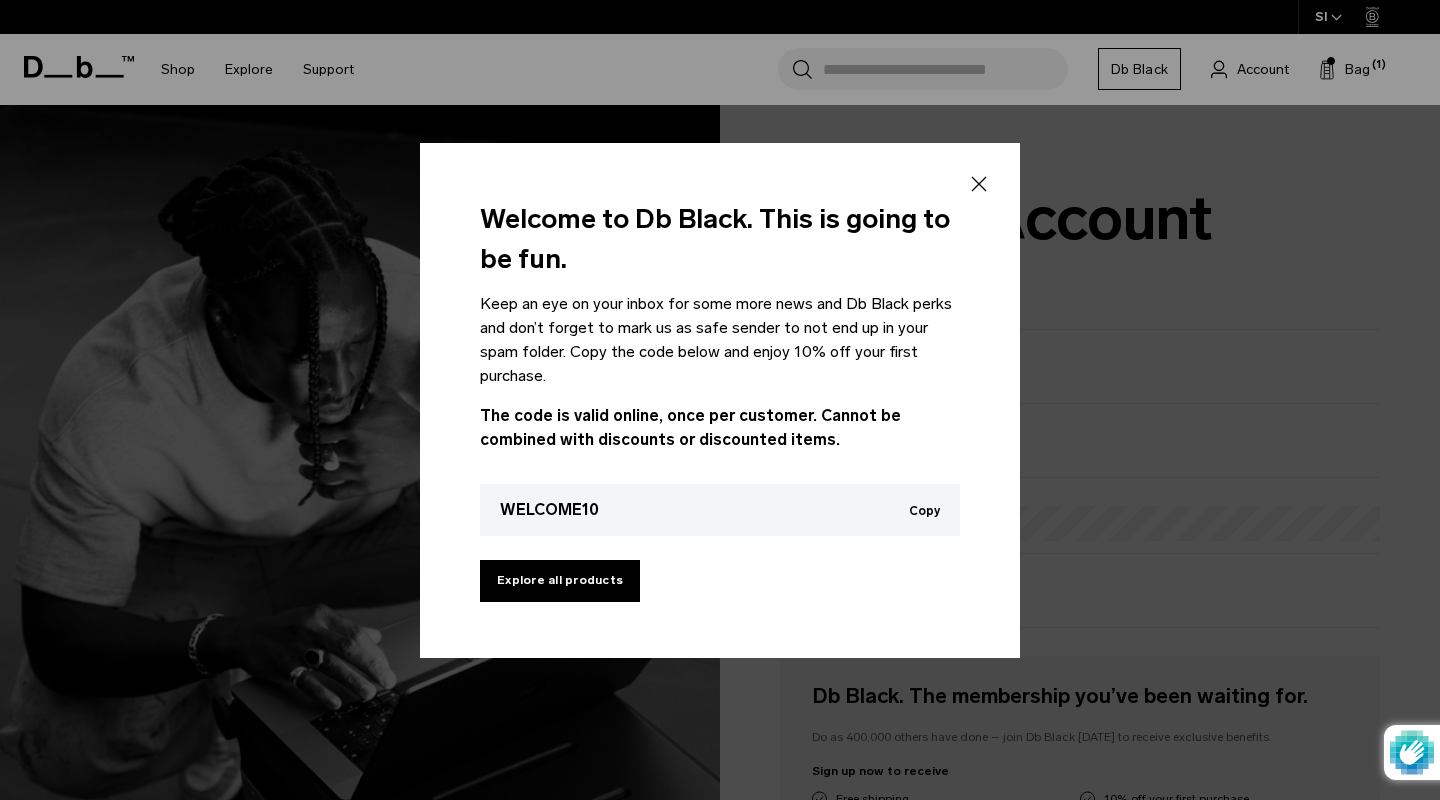 scroll, scrollTop: 0, scrollLeft: 0, axis: both 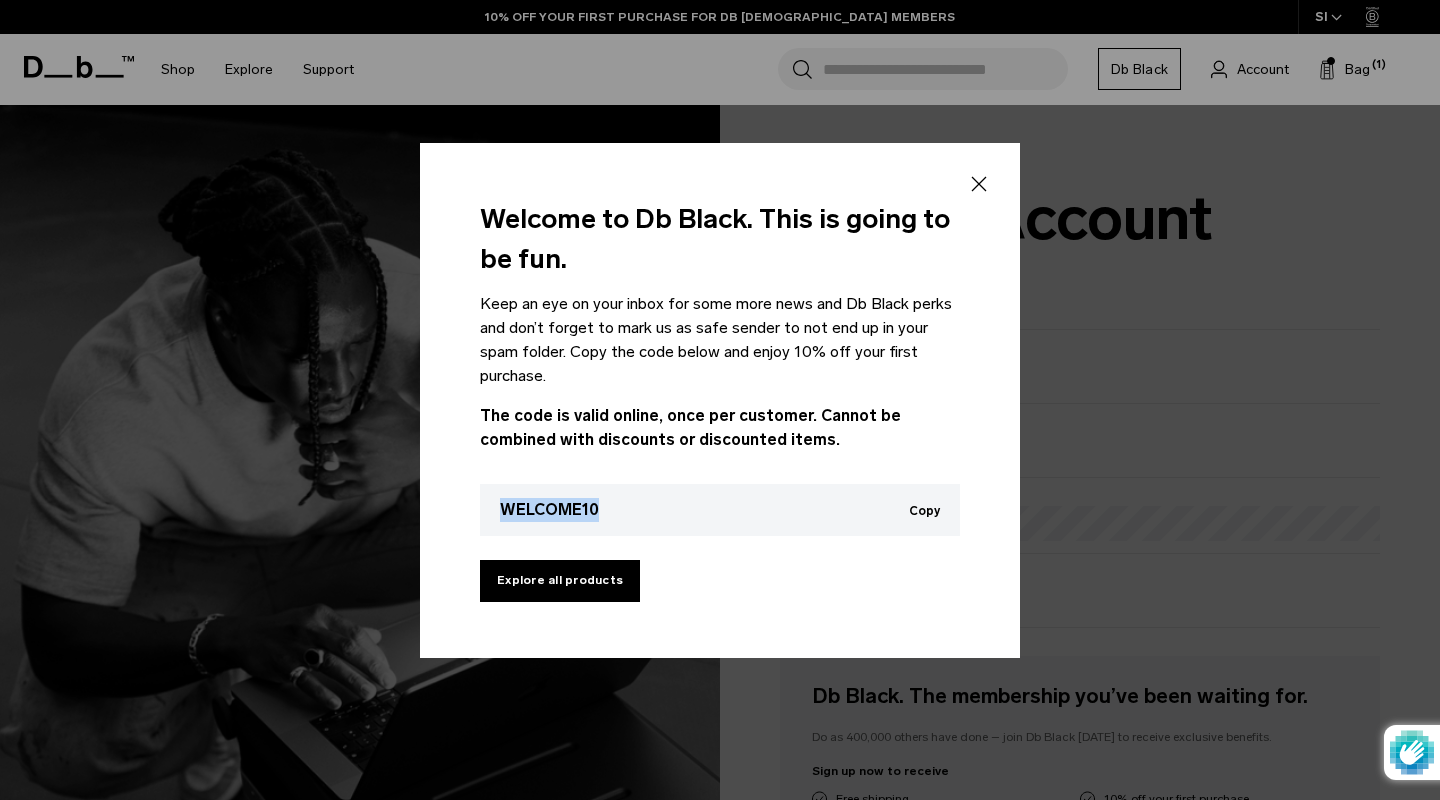 drag, startPoint x: 604, startPoint y: 506, endPoint x: 497, endPoint y: 508, distance: 107.01869 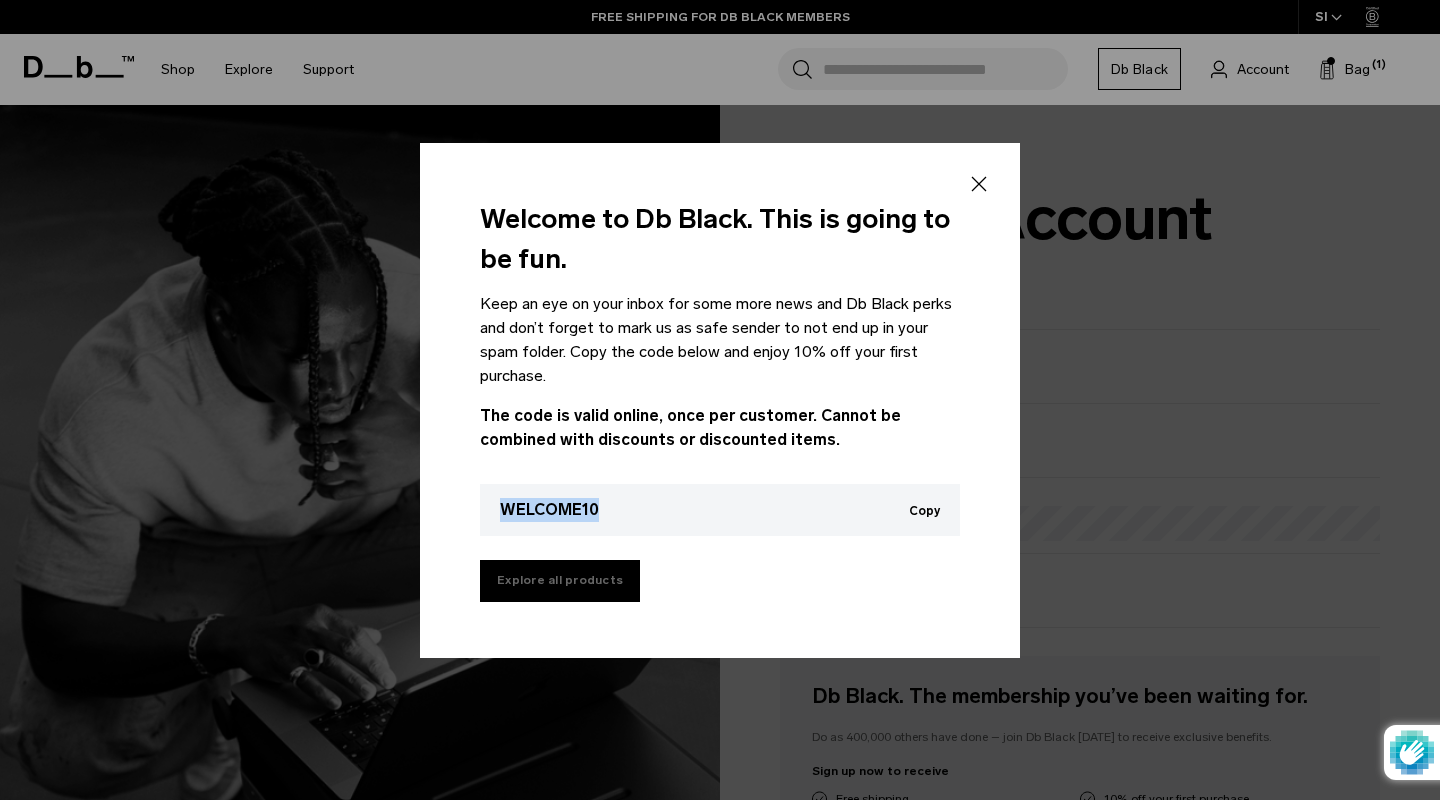 click on "Explore all products" at bounding box center [560, 581] 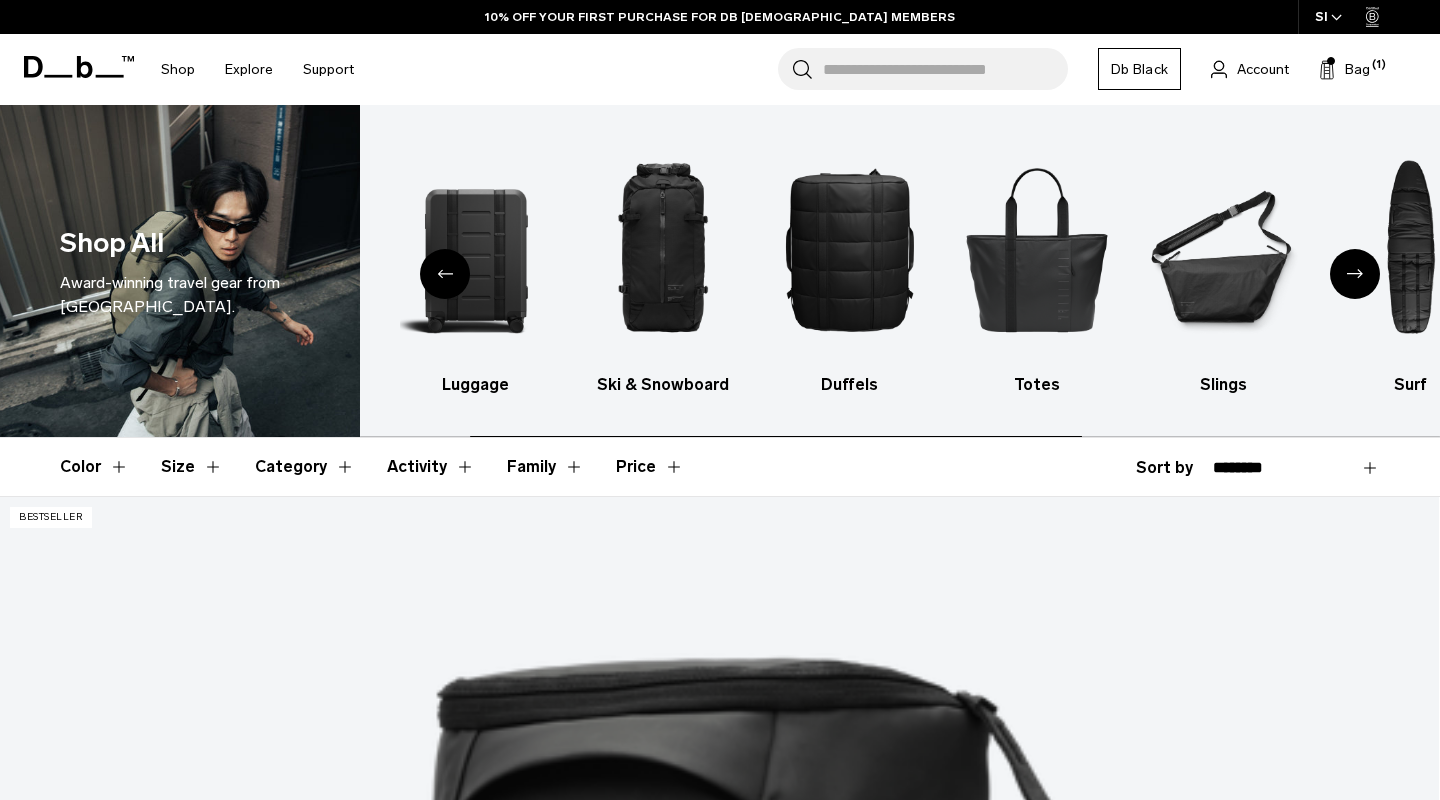 scroll, scrollTop: 477, scrollLeft: 0, axis: vertical 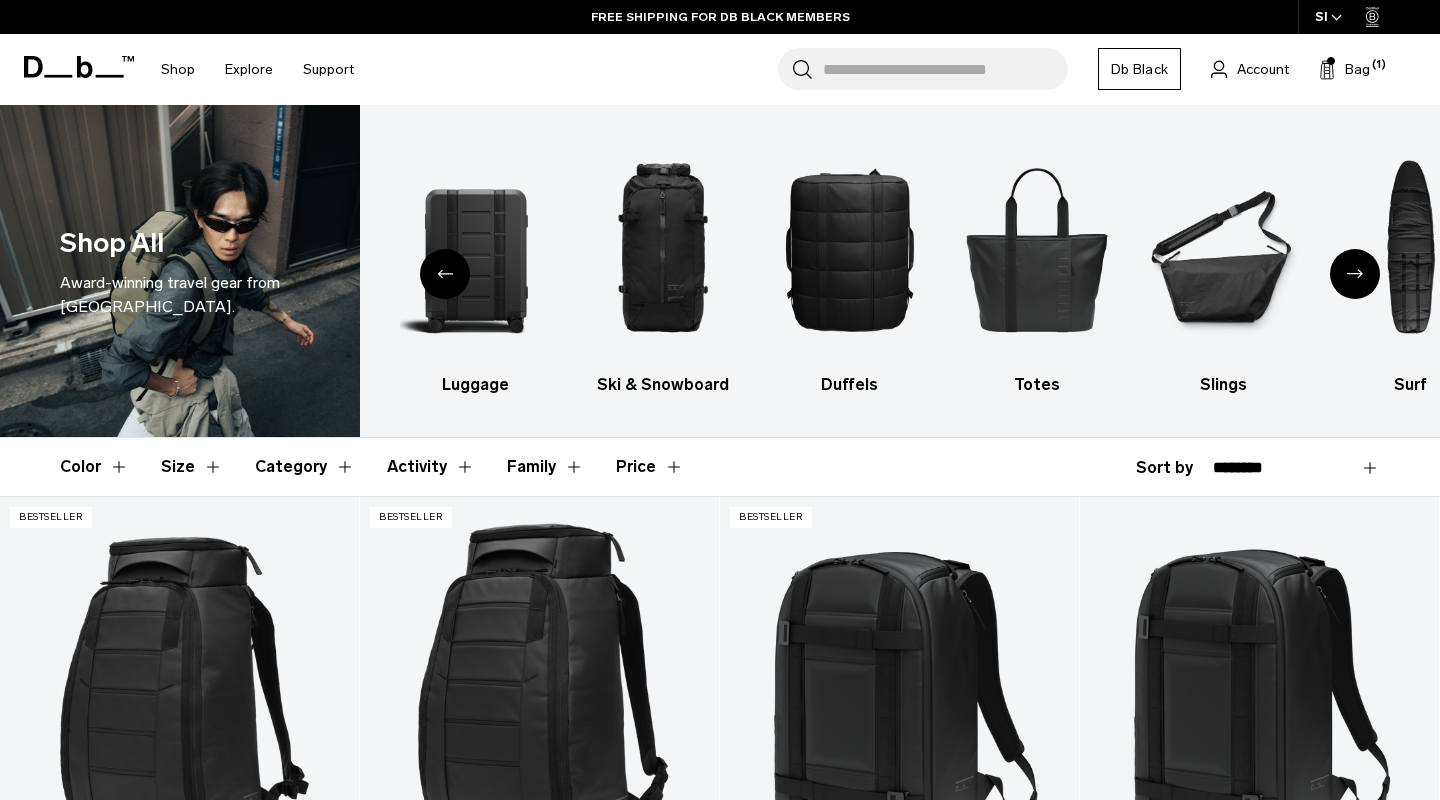 click 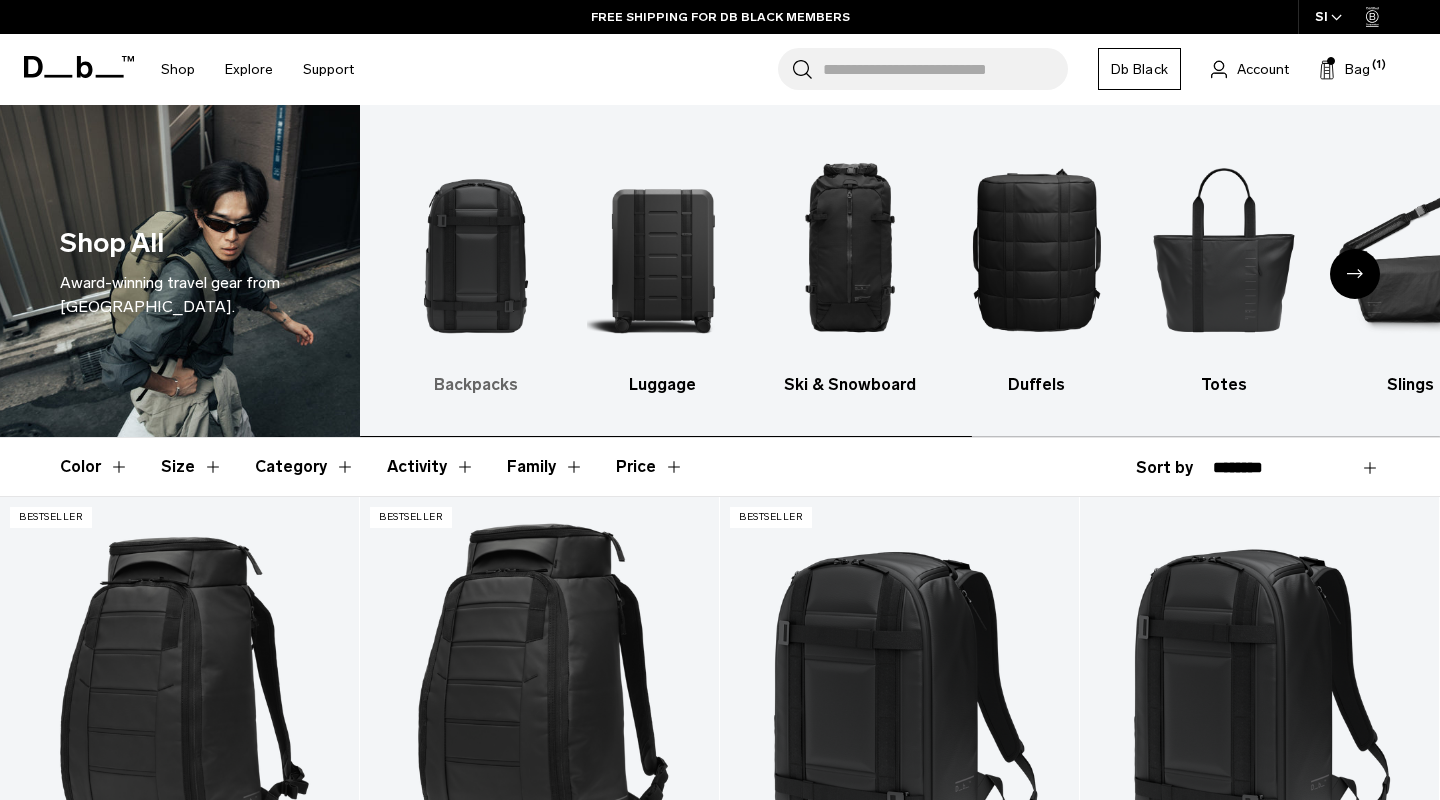 click at bounding box center [476, 249] 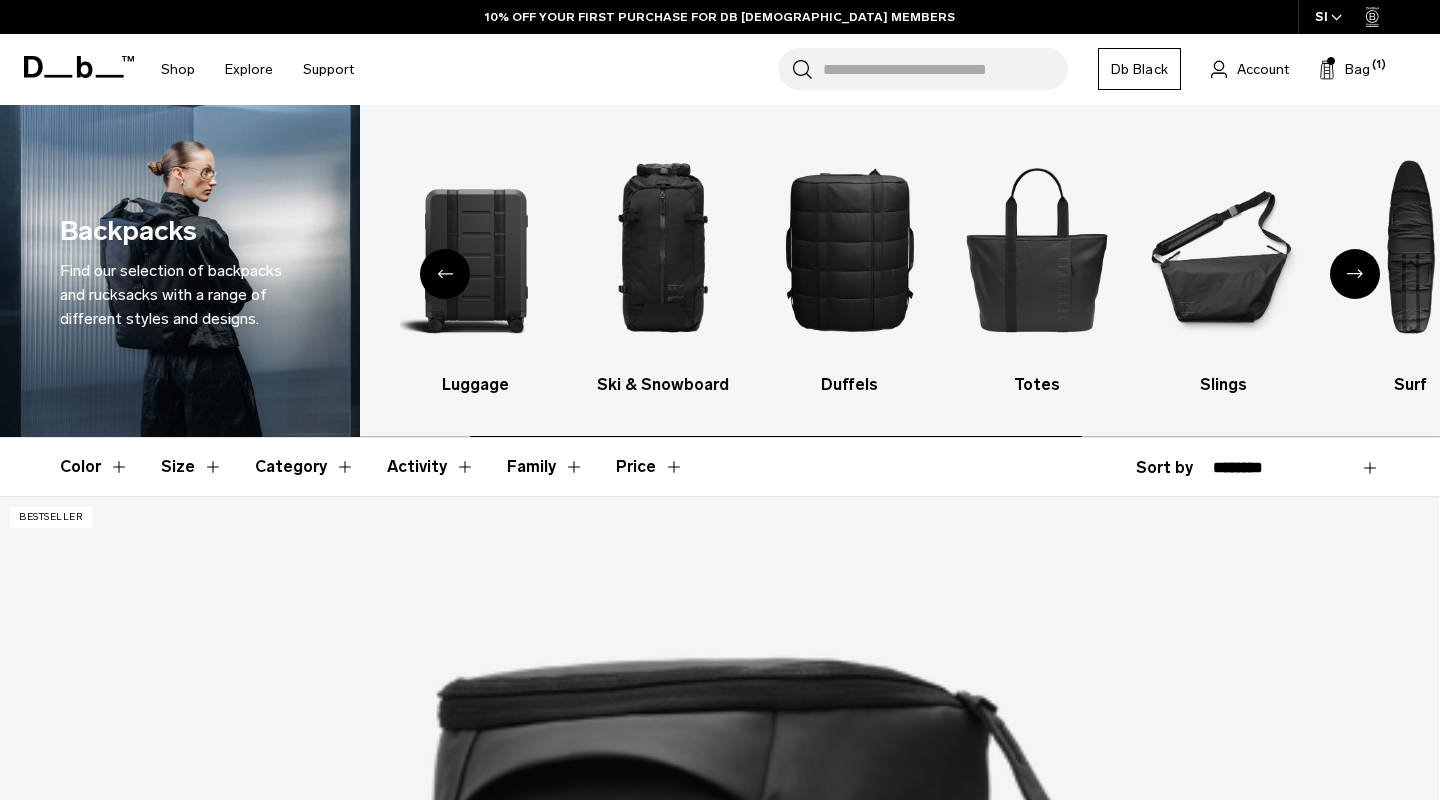 scroll, scrollTop: 0, scrollLeft: 0, axis: both 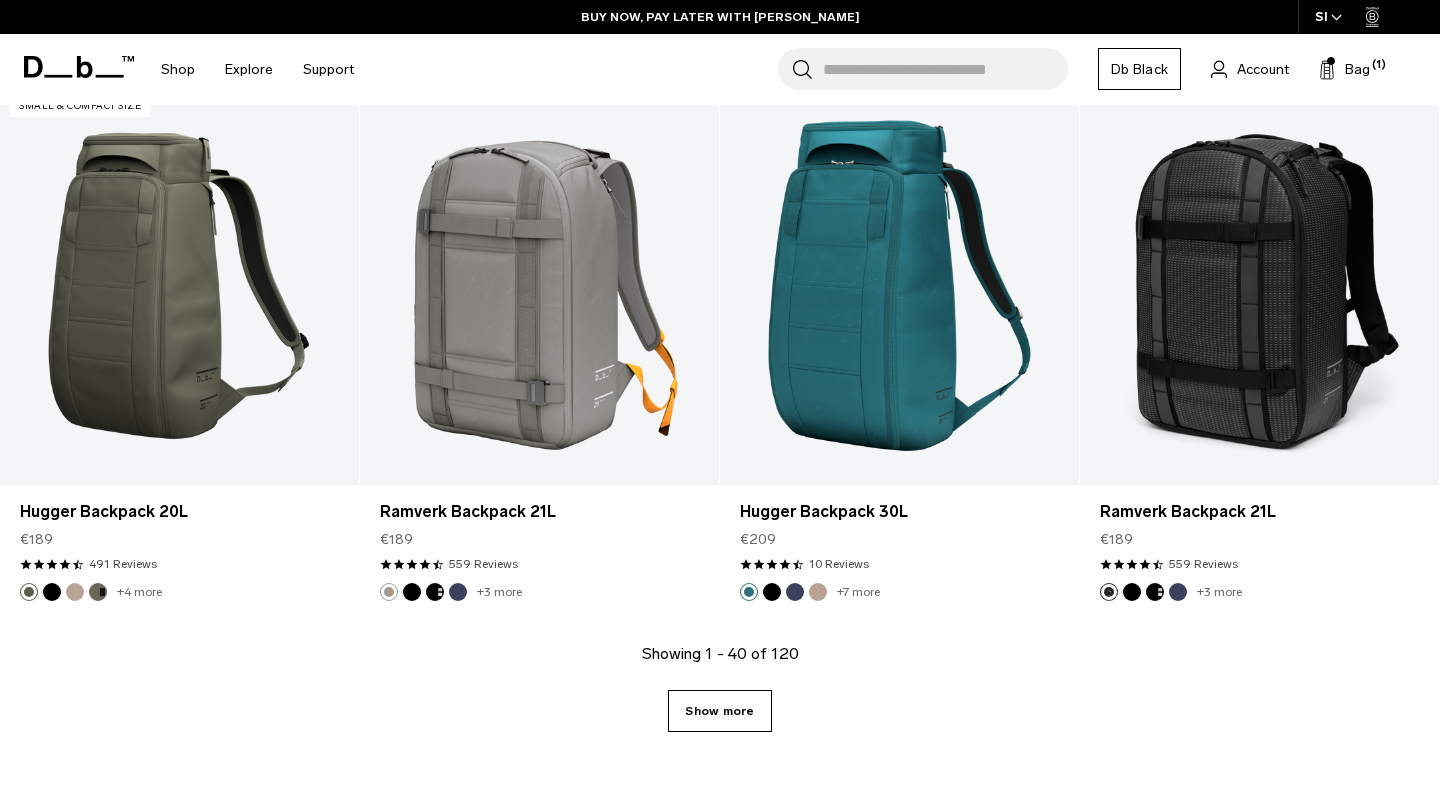 click on "Show more" at bounding box center (719, 711) 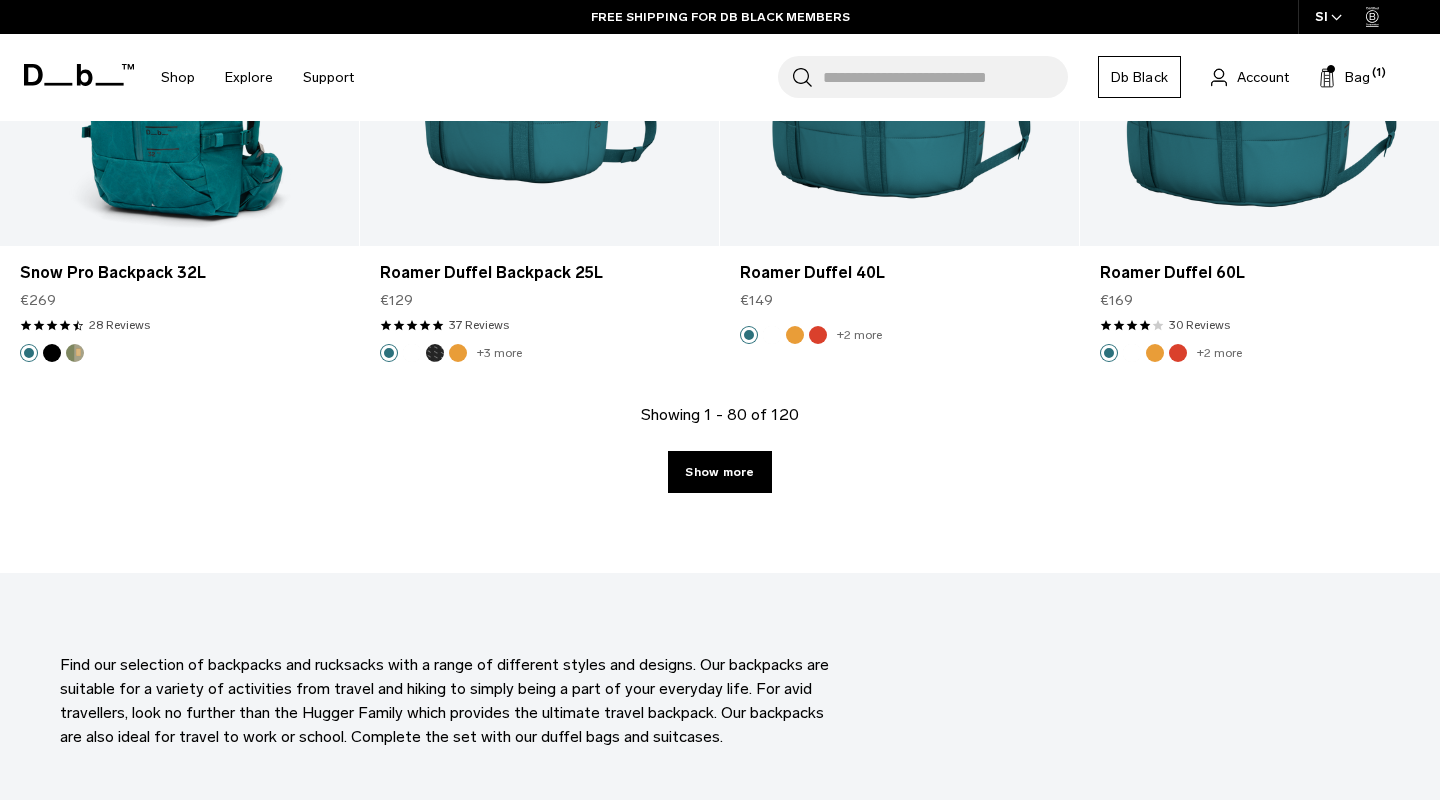 scroll, scrollTop: 11209, scrollLeft: 0, axis: vertical 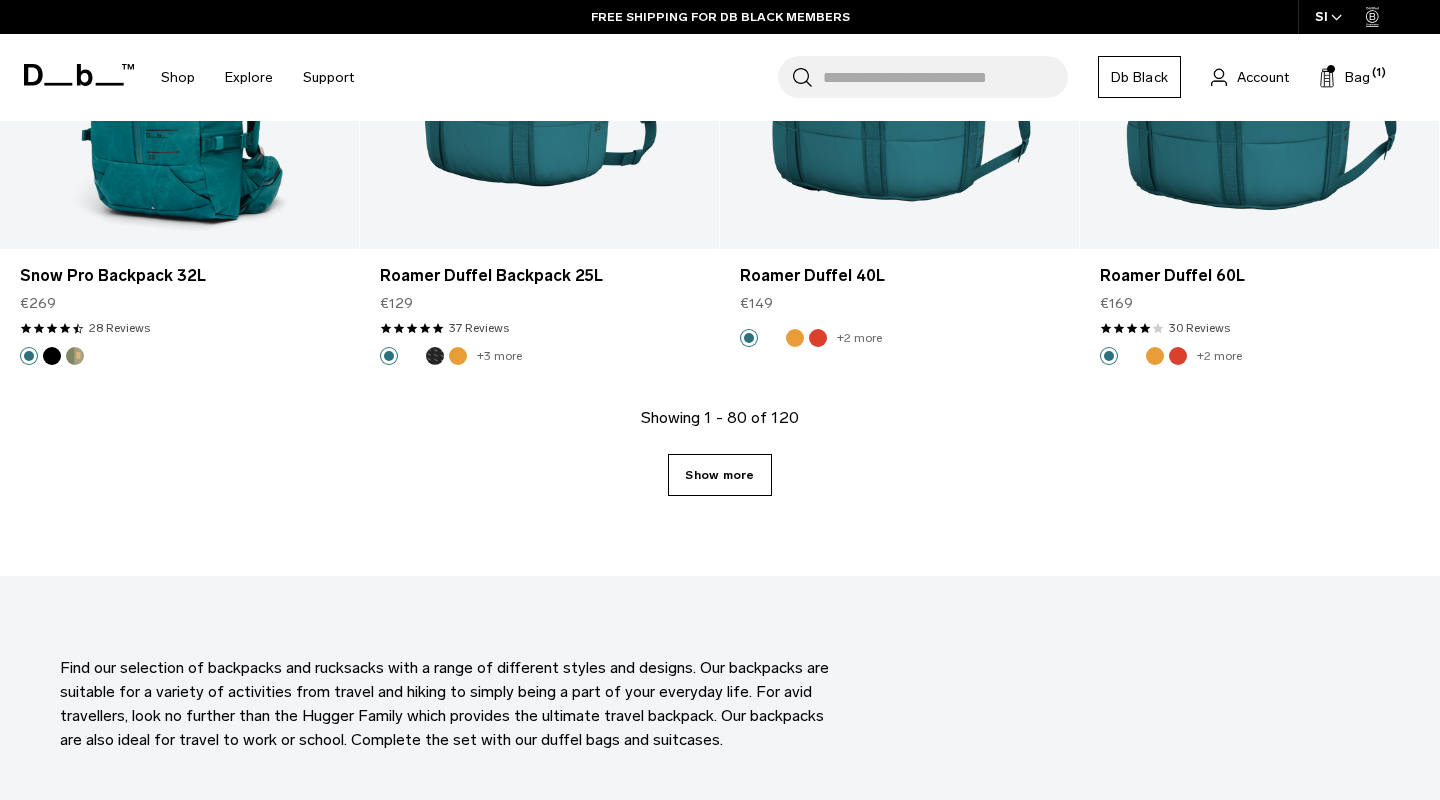 click on "Show more" at bounding box center (719, 475) 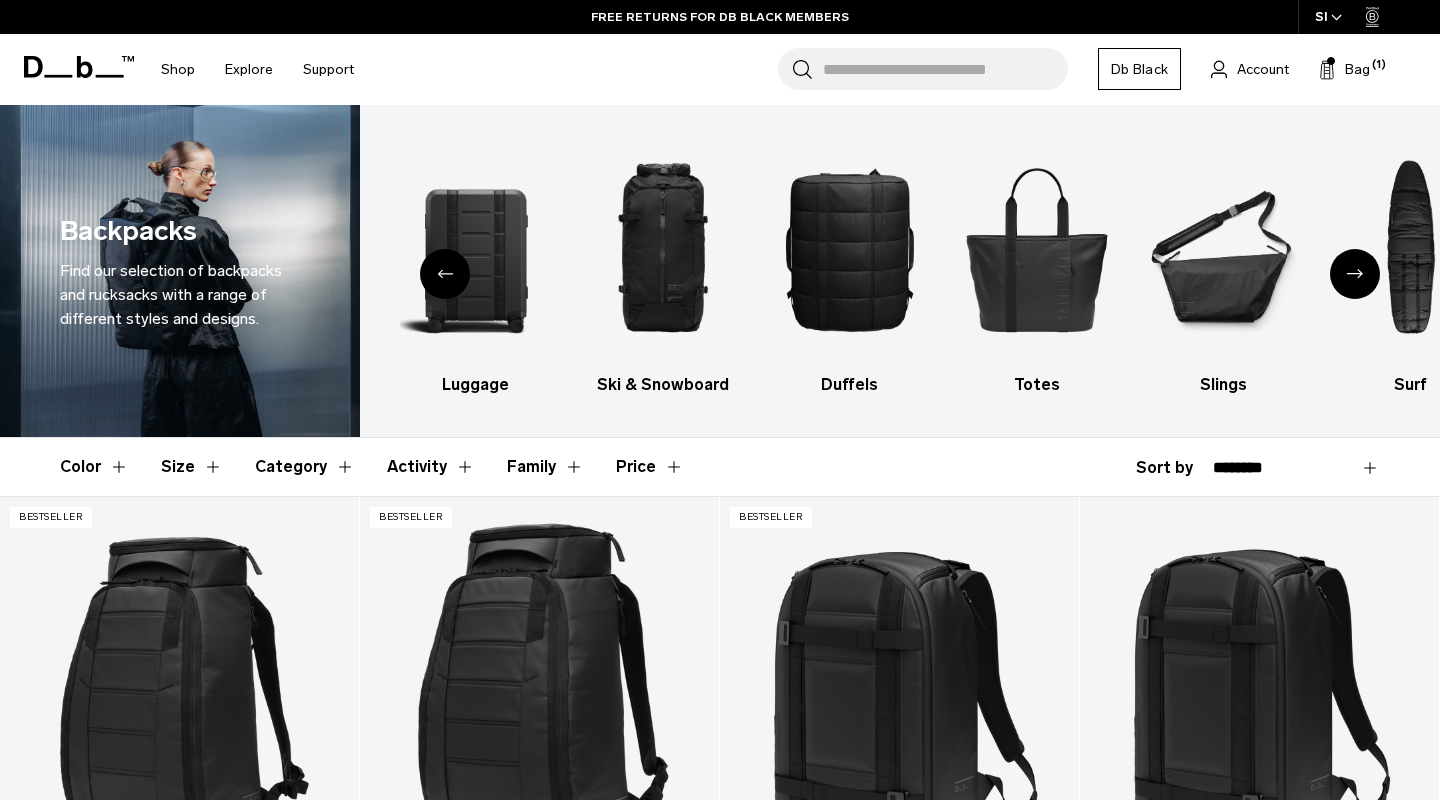 scroll, scrollTop: 0, scrollLeft: 0, axis: both 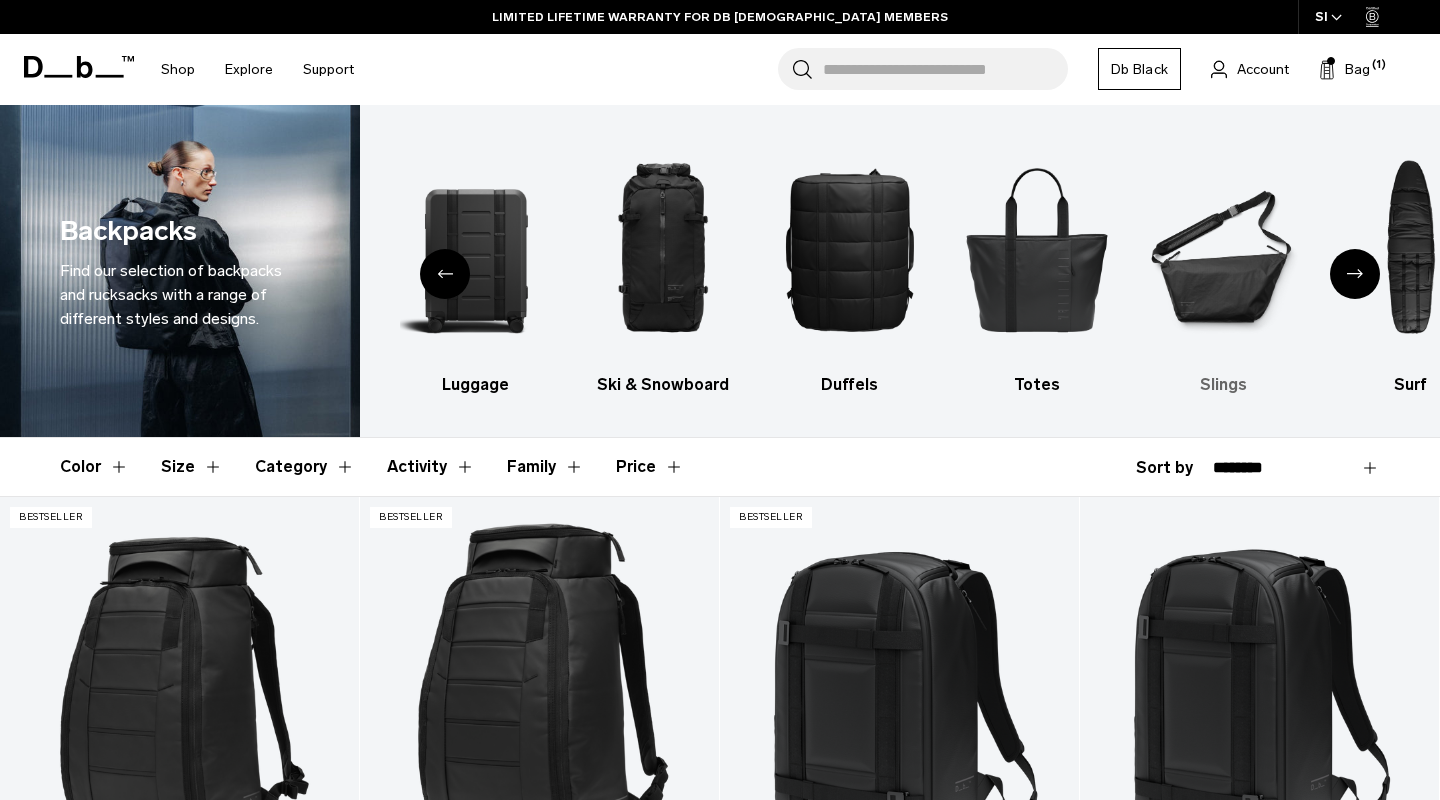 click at bounding box center [1224, 249] 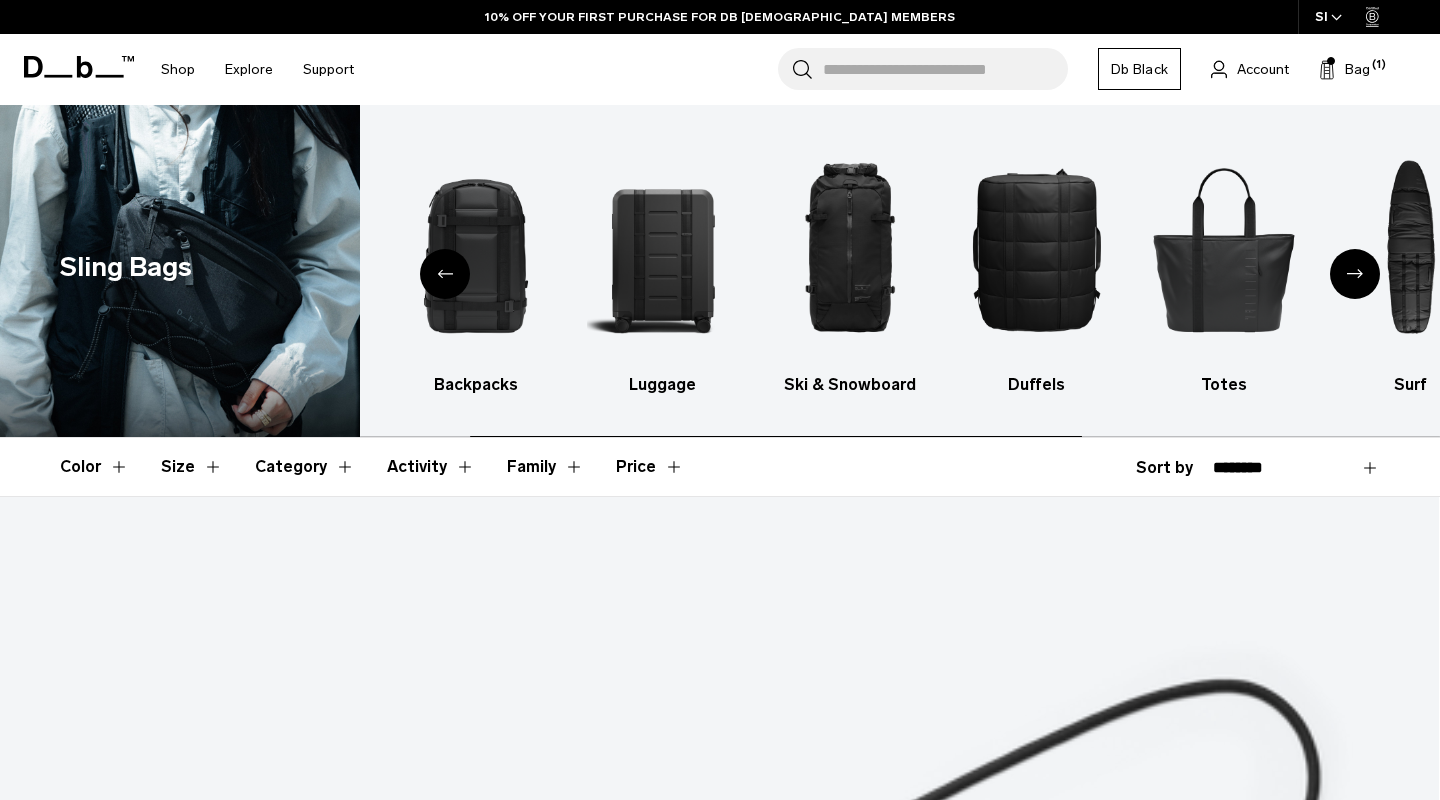 scroll, scrollTop: 0, scrollLeft: 0, axis: both 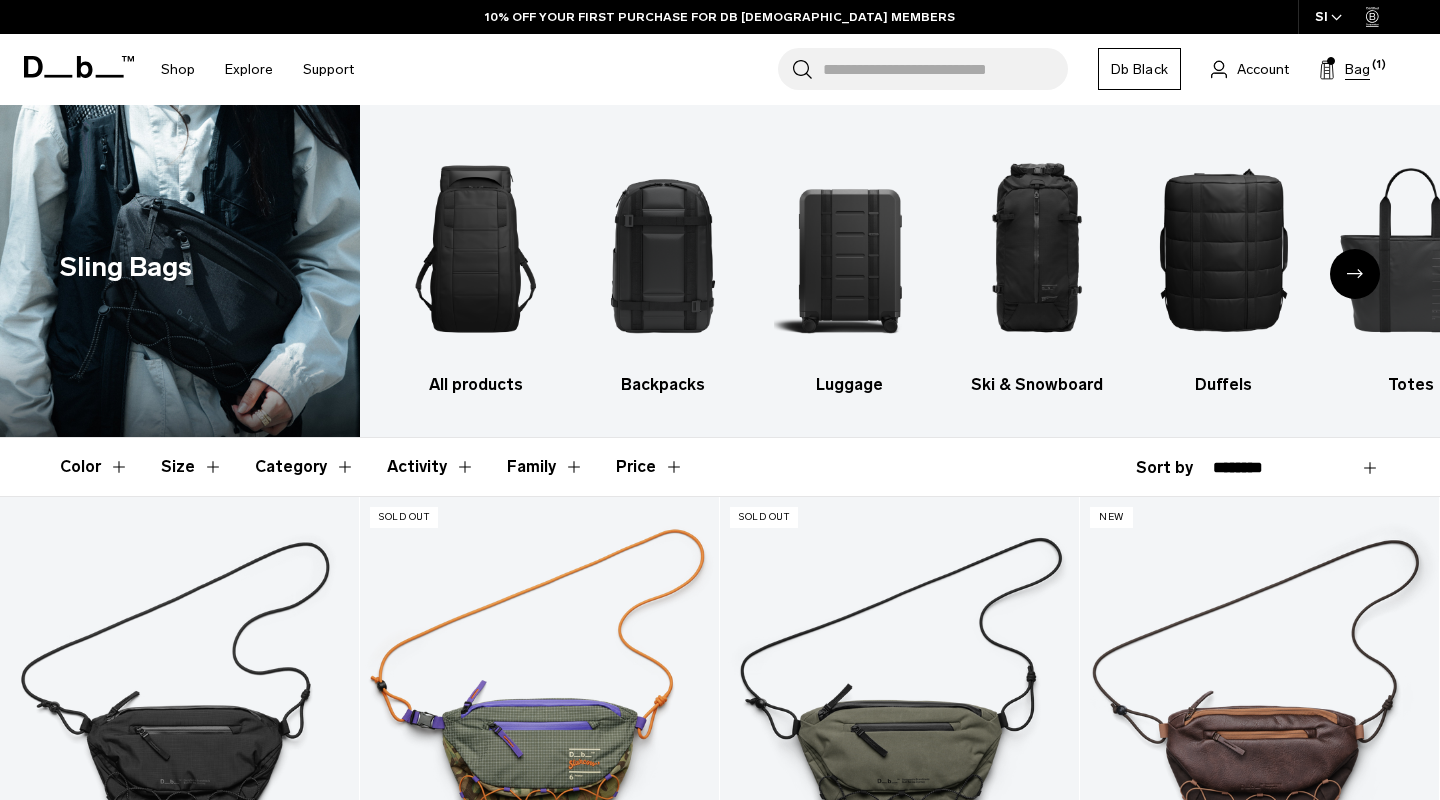 click on "Bag" at bounding box center [1357, 69] 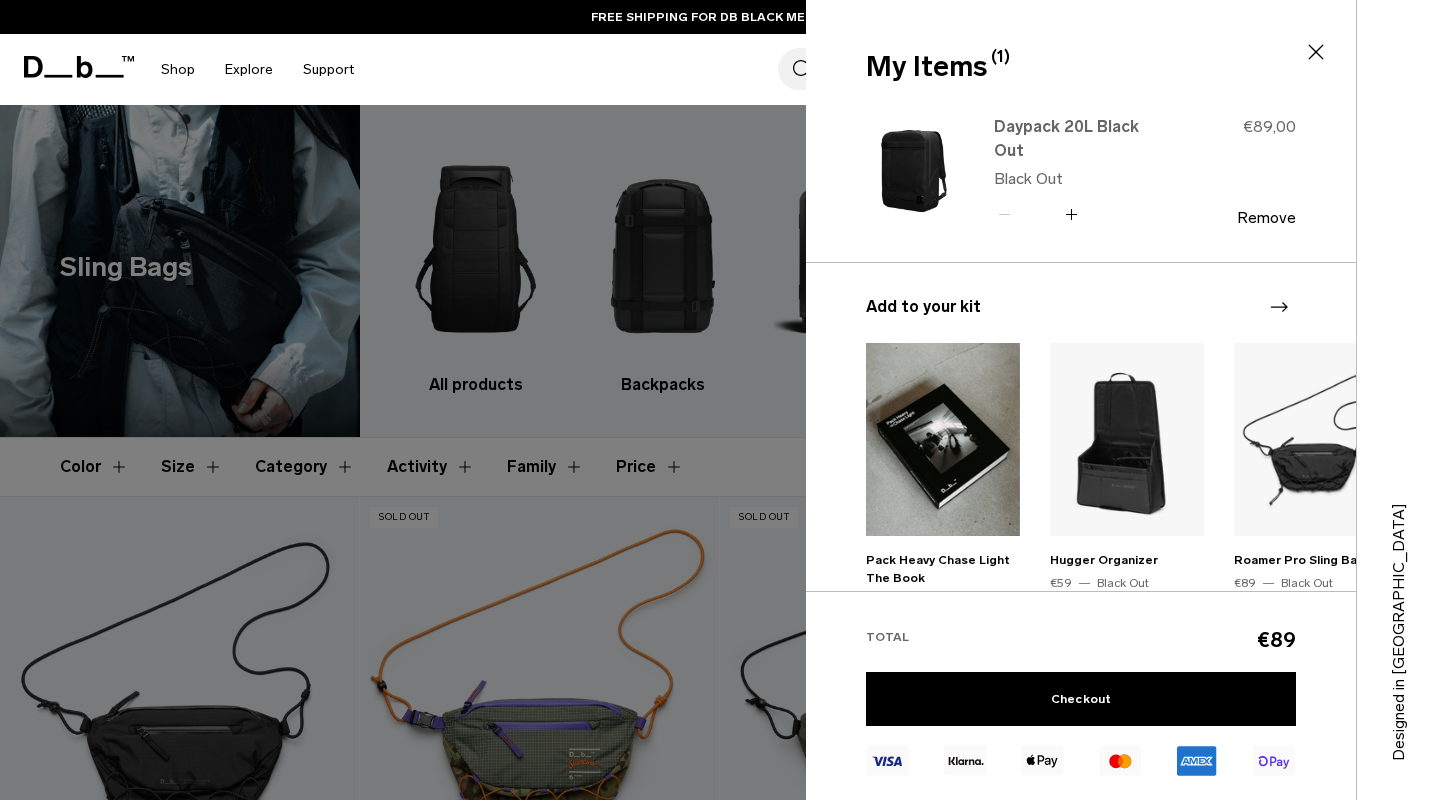 click on "Daypack 20L Black Out" at bounding box center [1082, 139] 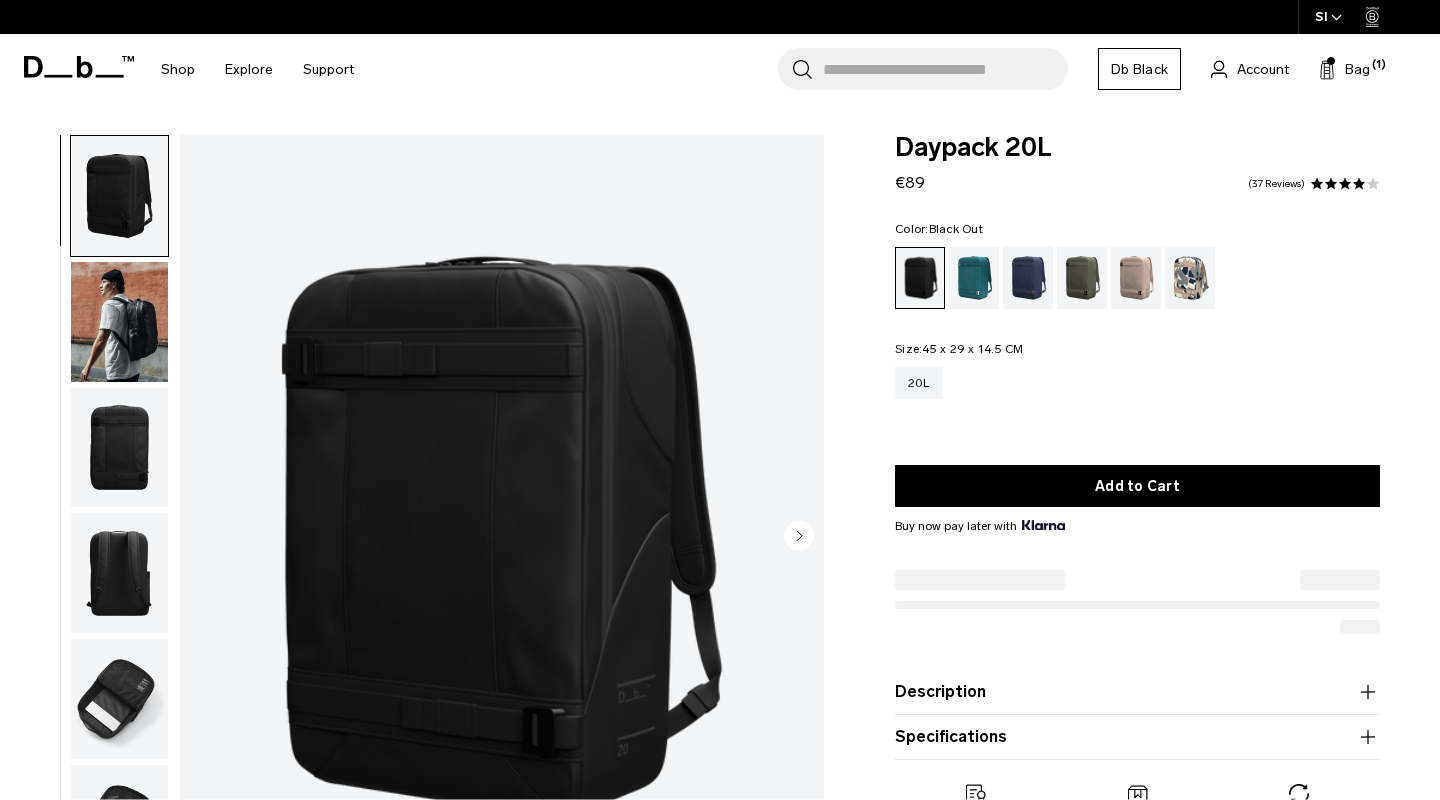scroll, scrollTop: 0, scrollLeft: 0, axis: both 